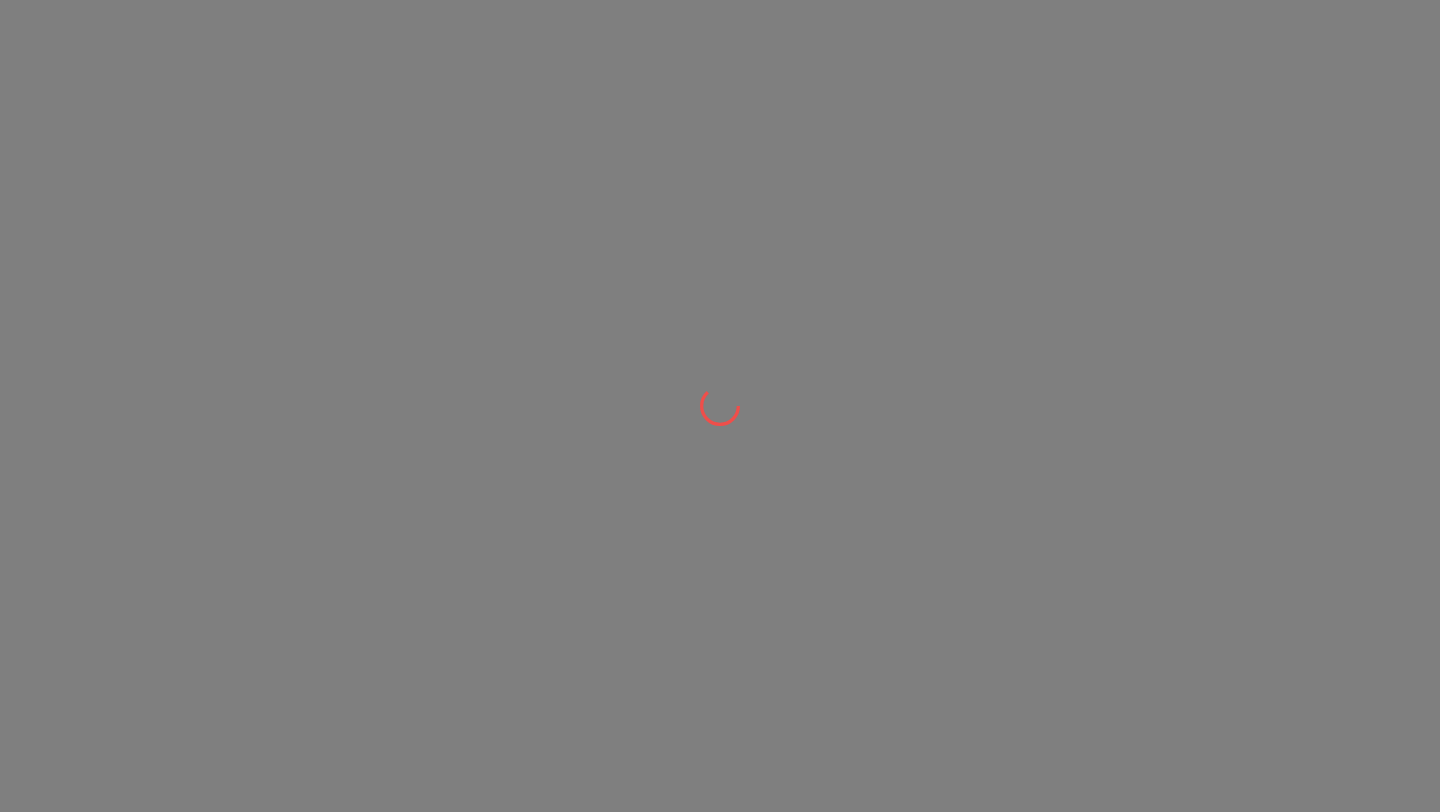 scroll, scrollTop: 0, scrollLeft: 0, axis: both 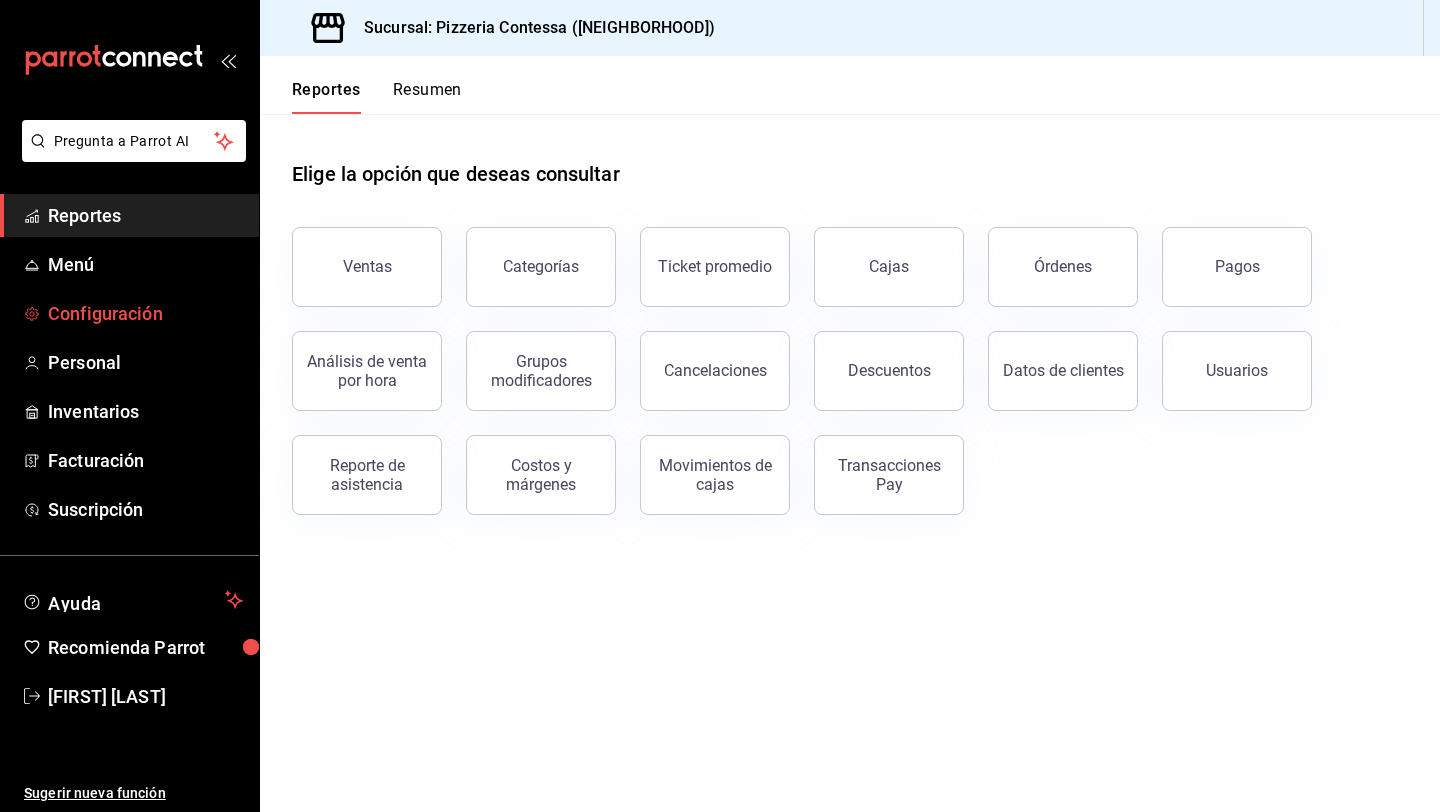 click on "Configuración" at bounding box center [145, 313] 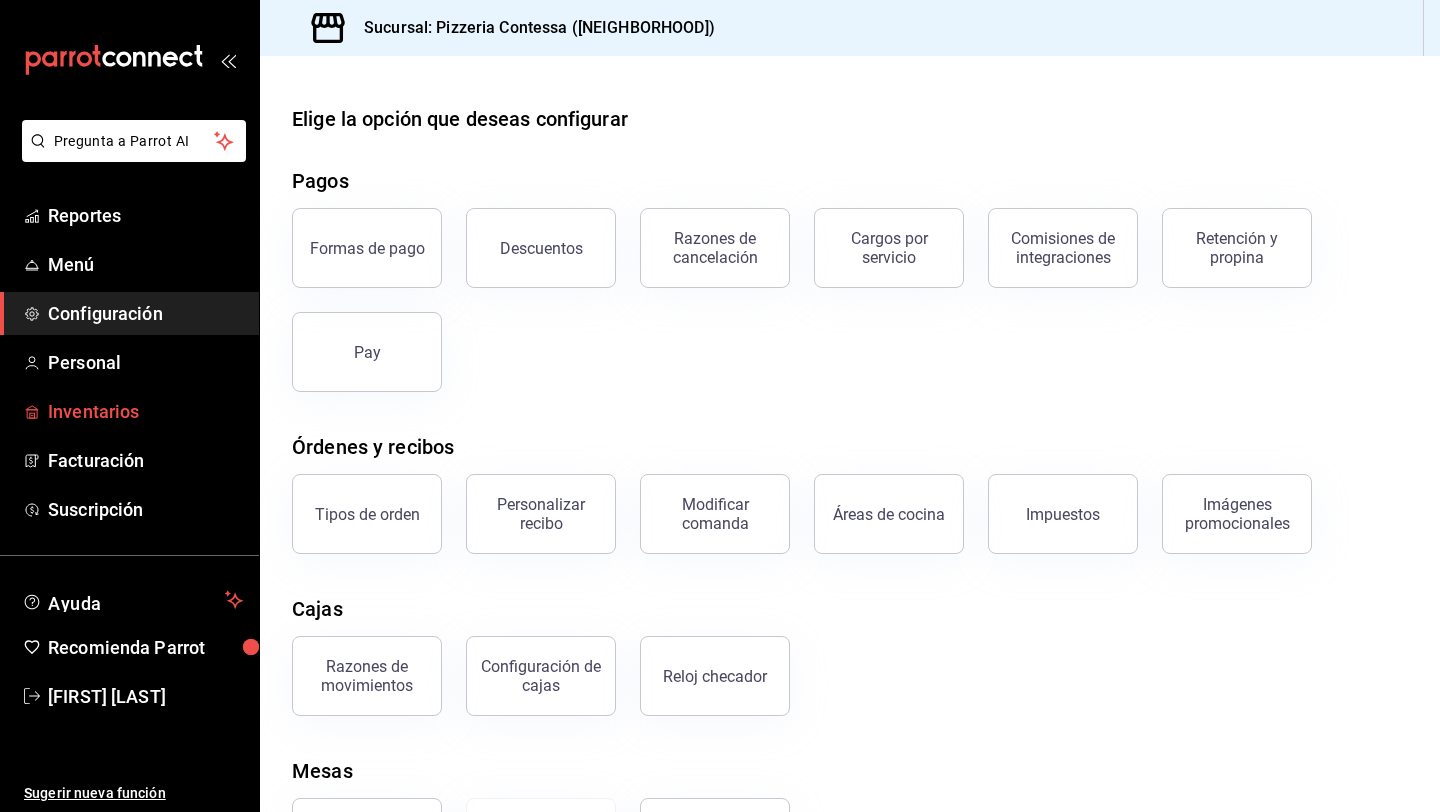 click on "Inventarios" at bounding box center (145, 411) 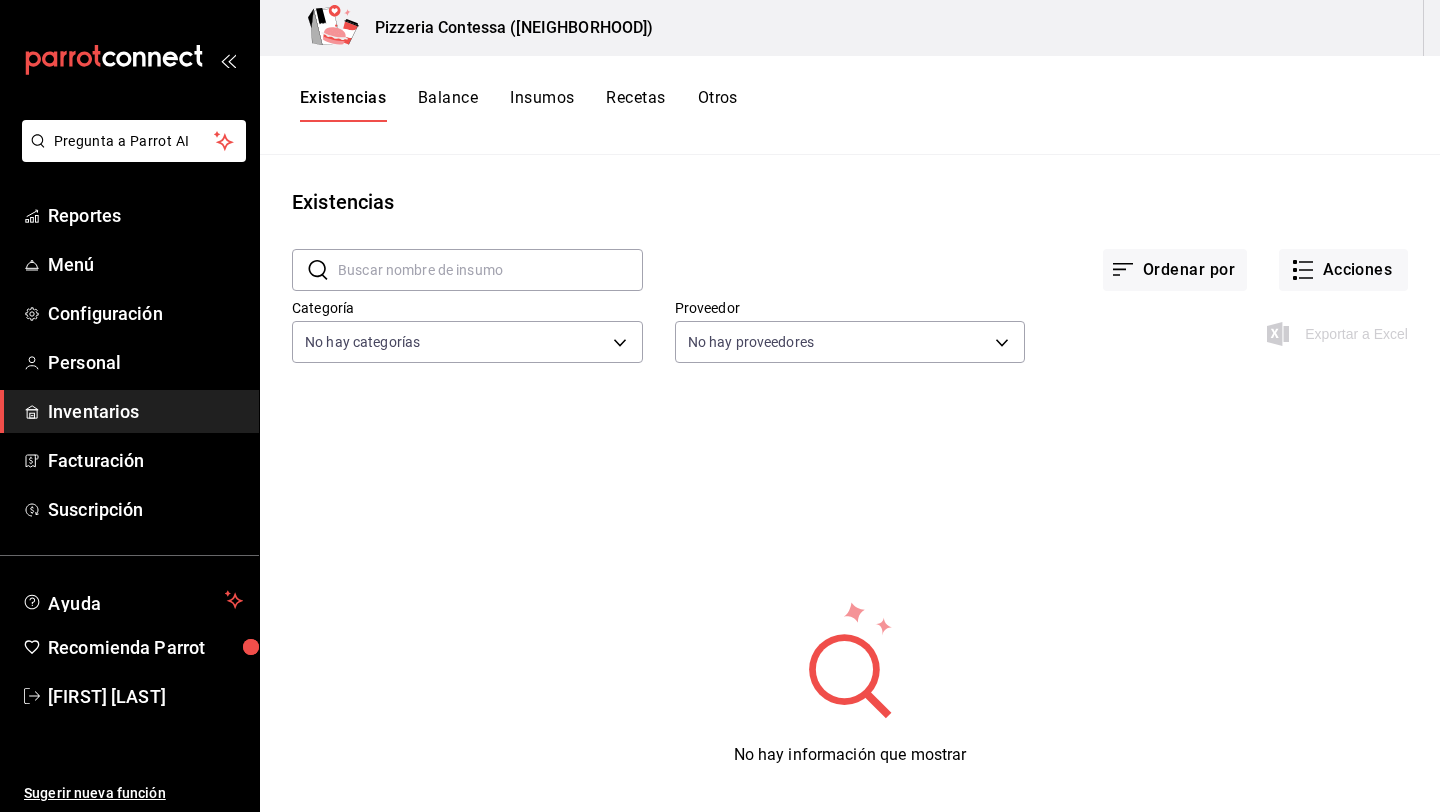 click on "Pizzeria Contessa ([CITY])" at bounding box center [850, 28] 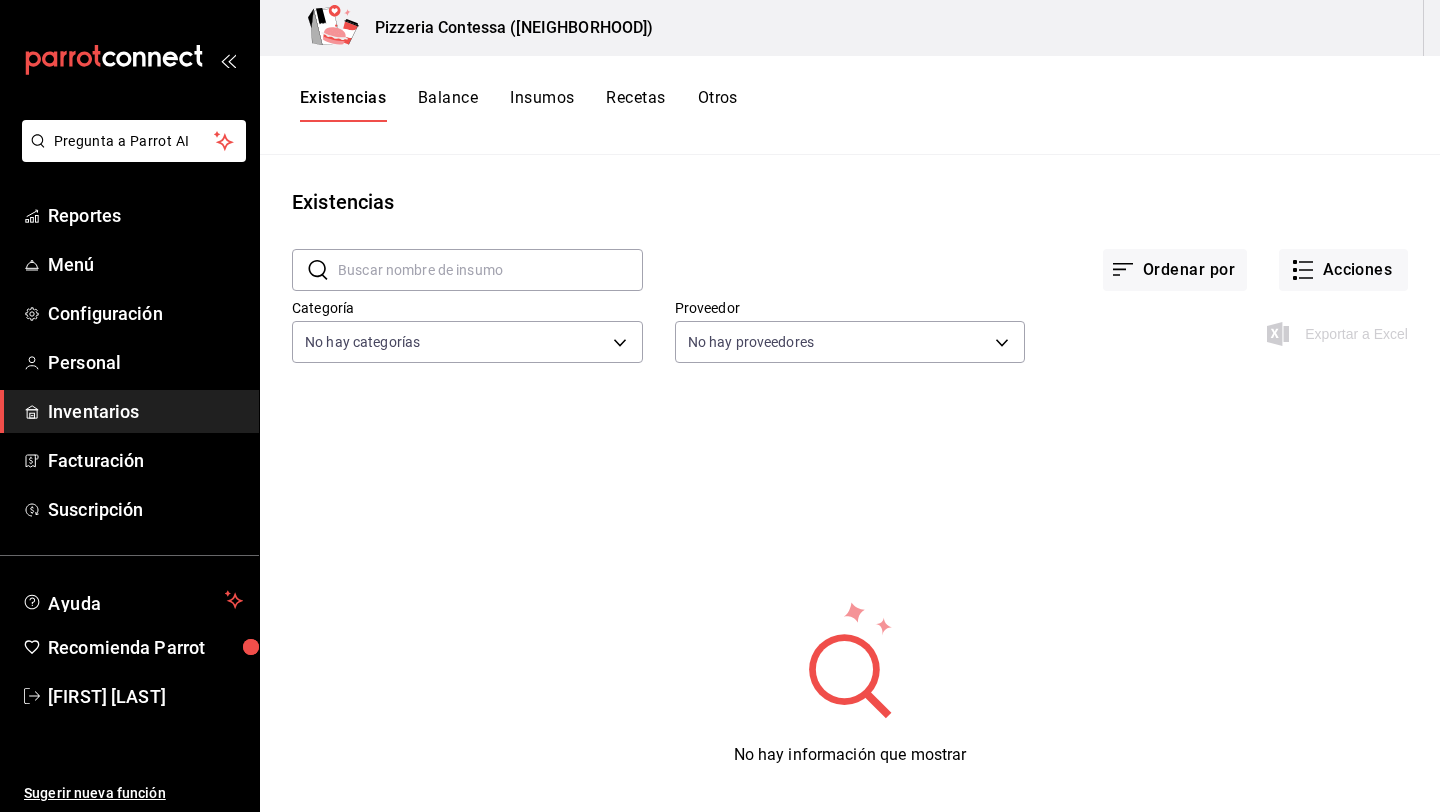 click on "Pizzeria Contessa ([CITY])" at bounding box center (850, 28) 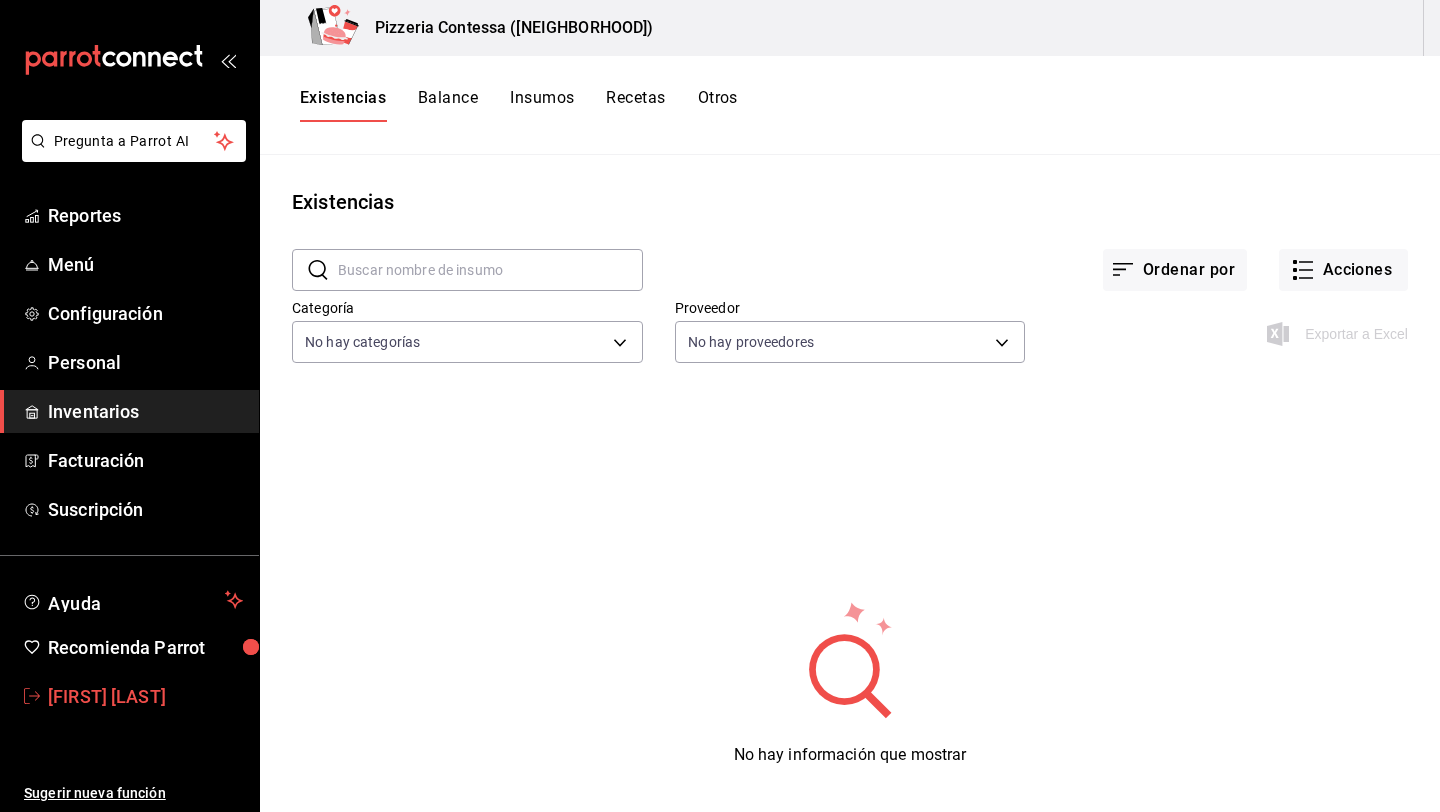 click on "[FIRST] [LAST]" at bounding box center (145, 696) 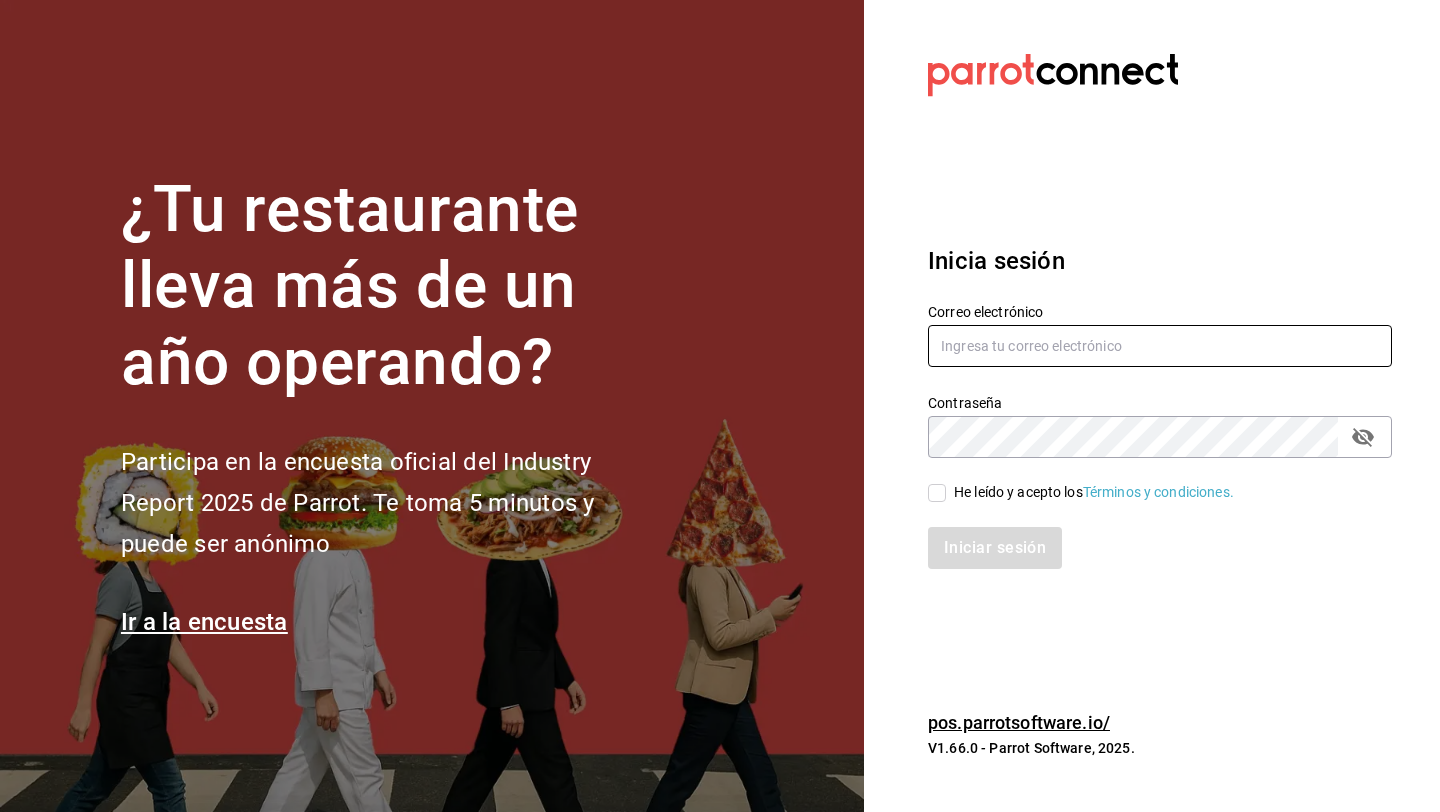 click at bounding box center (1160, 346) 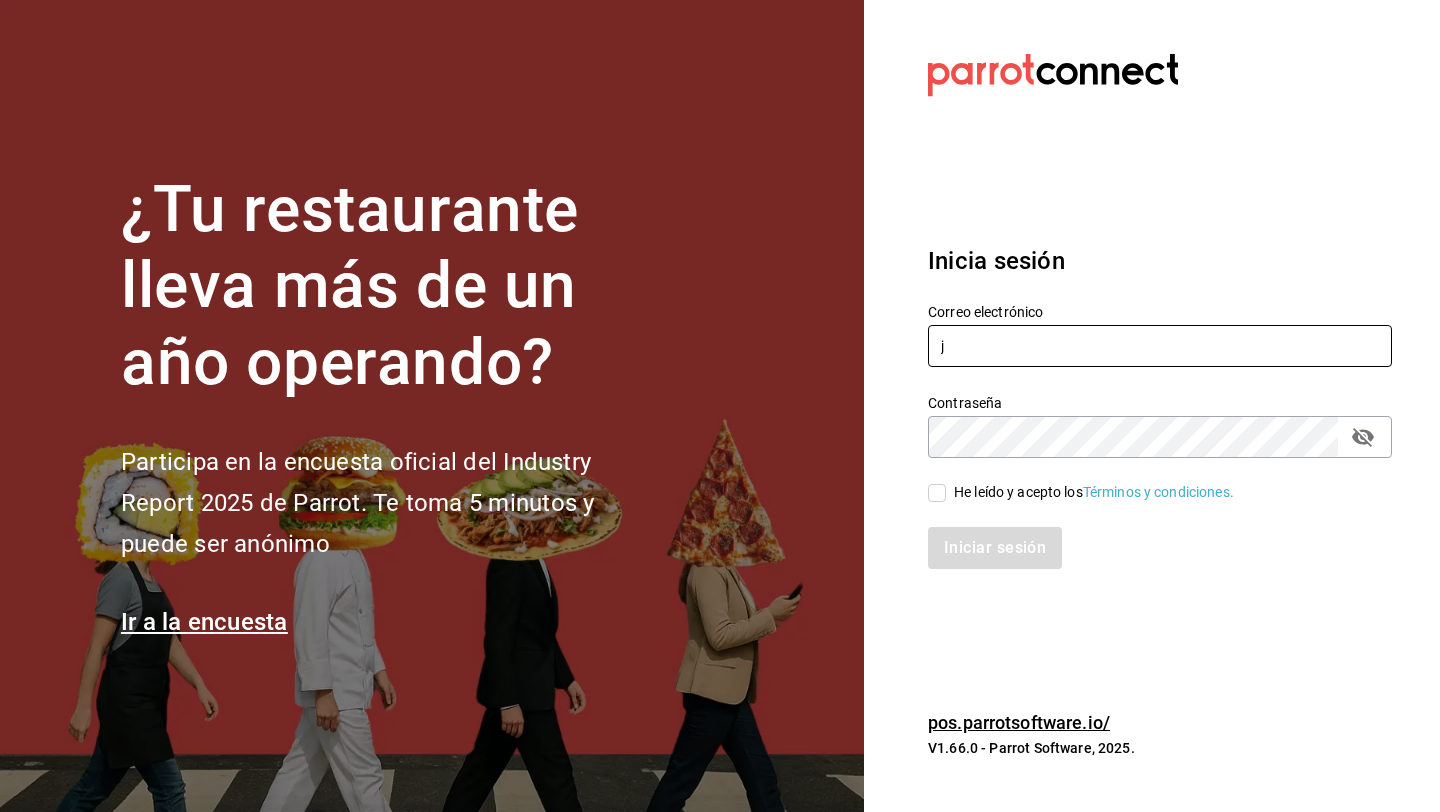 type on "[USERNAME]@[DOMAIN]" 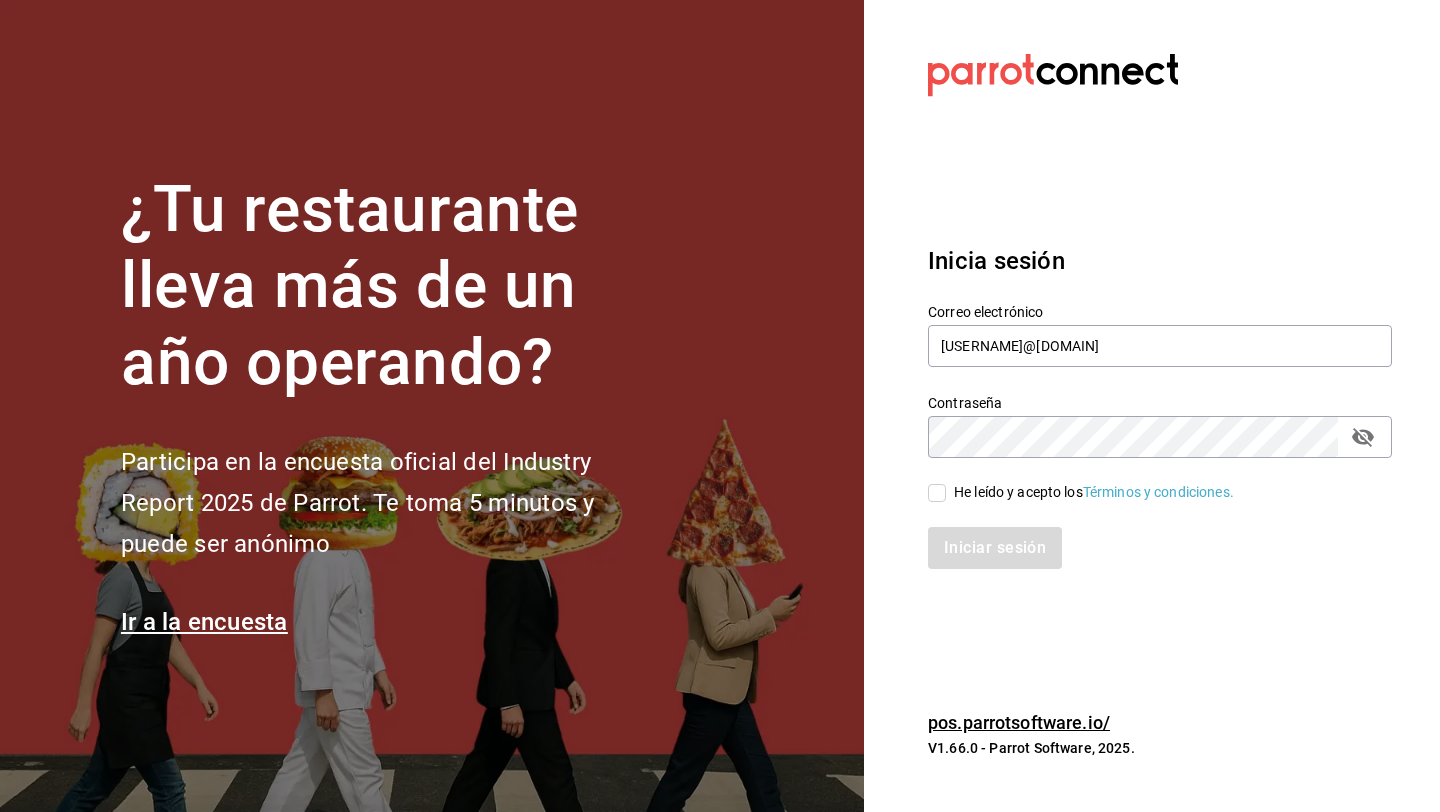 click on "He leído y acepto los  Términos y condiciones." at bounding box center (1094, 492) 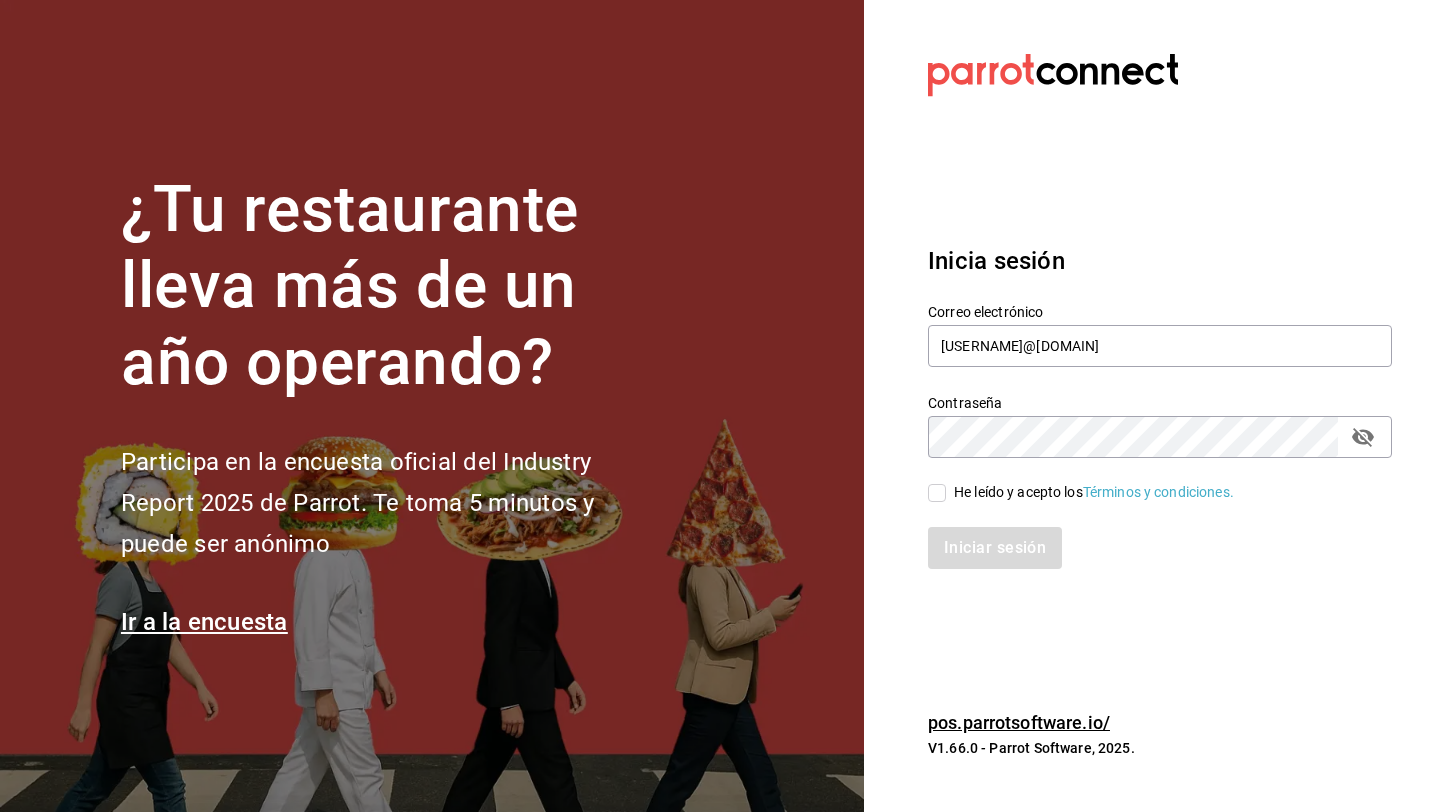 checkbox on "true" 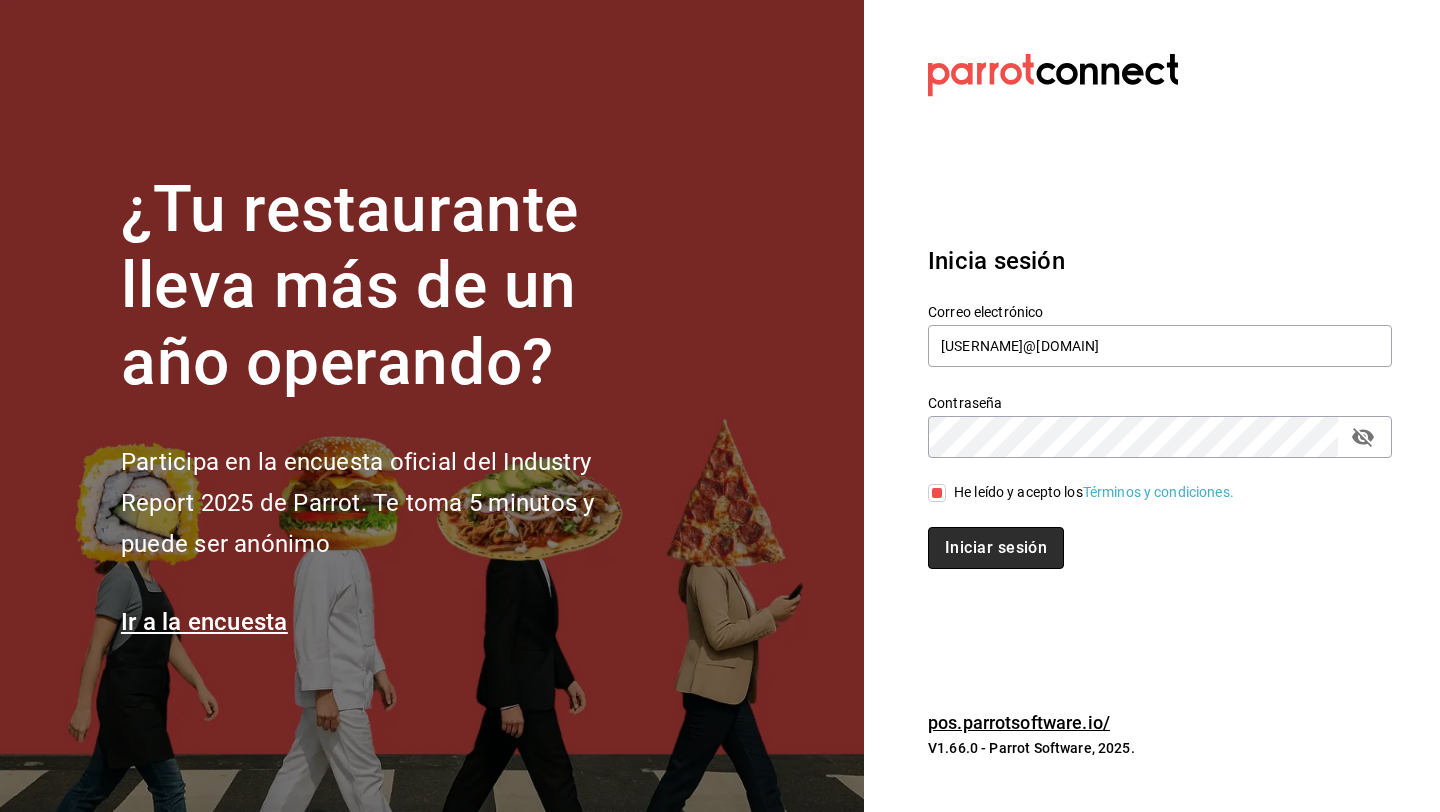 click on "Iniciar sesión" at bounding box center [996, 548] 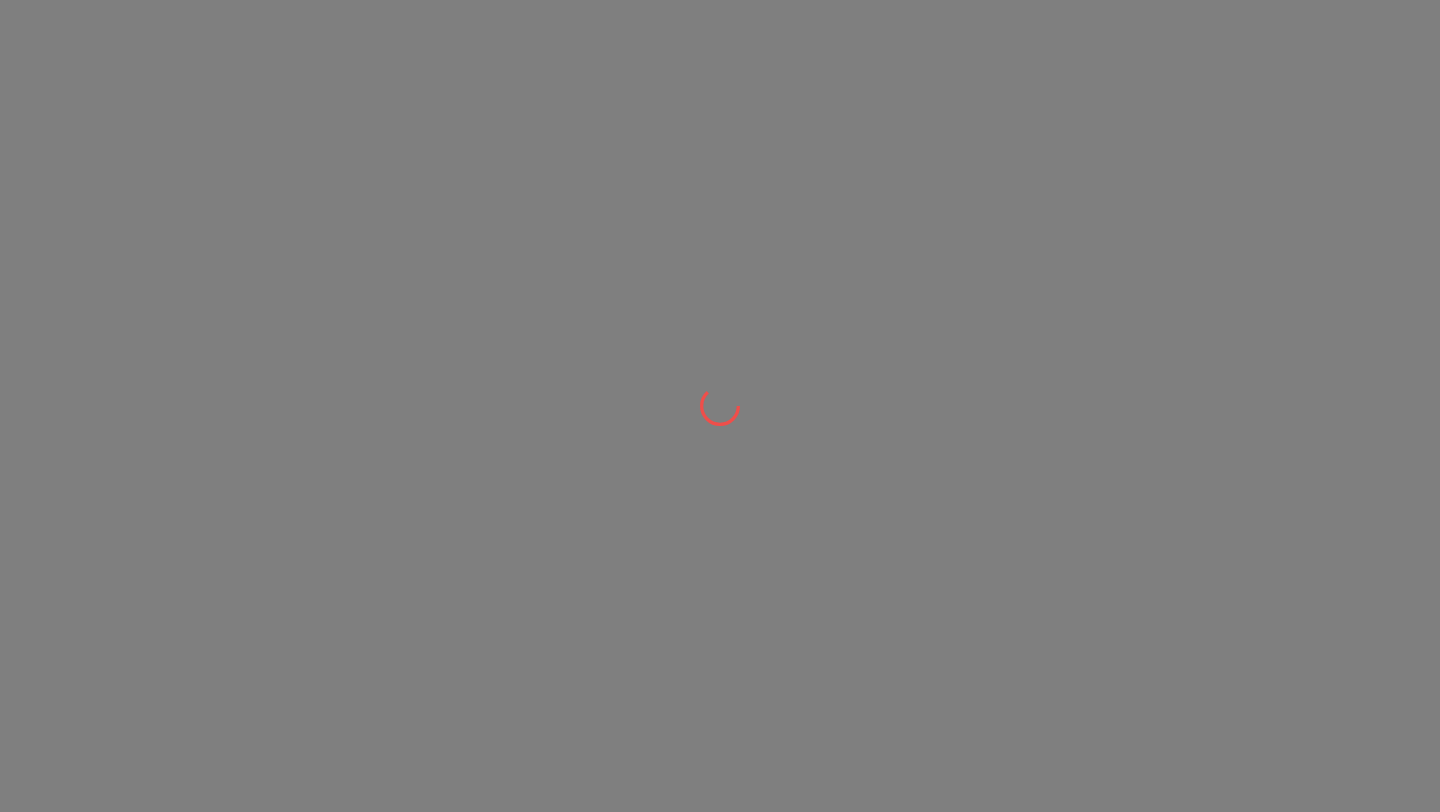 scroll, scrollTop: 0, scrollLeft: 0, axis: both 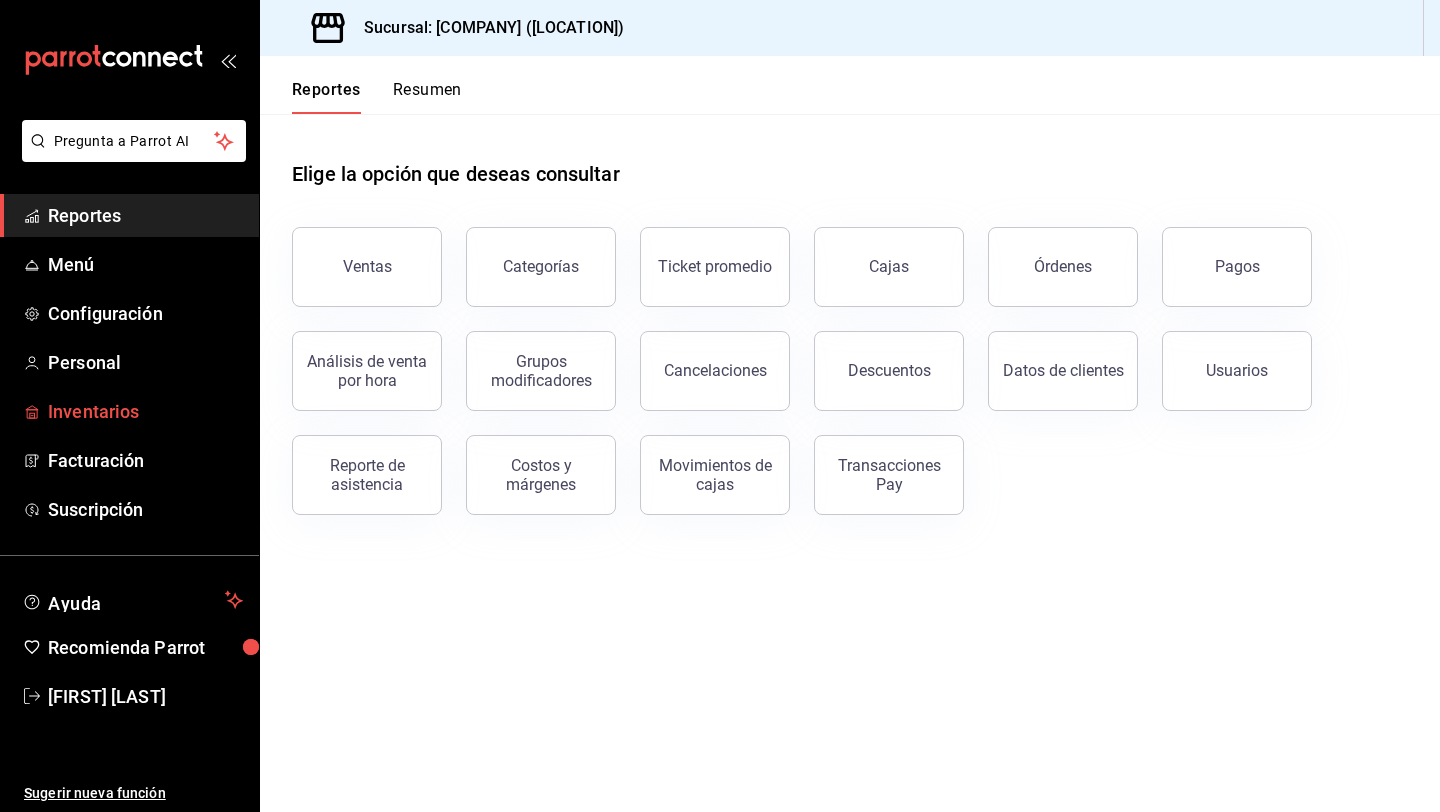 click on "Inventarios" at bounding box center [145, 411] 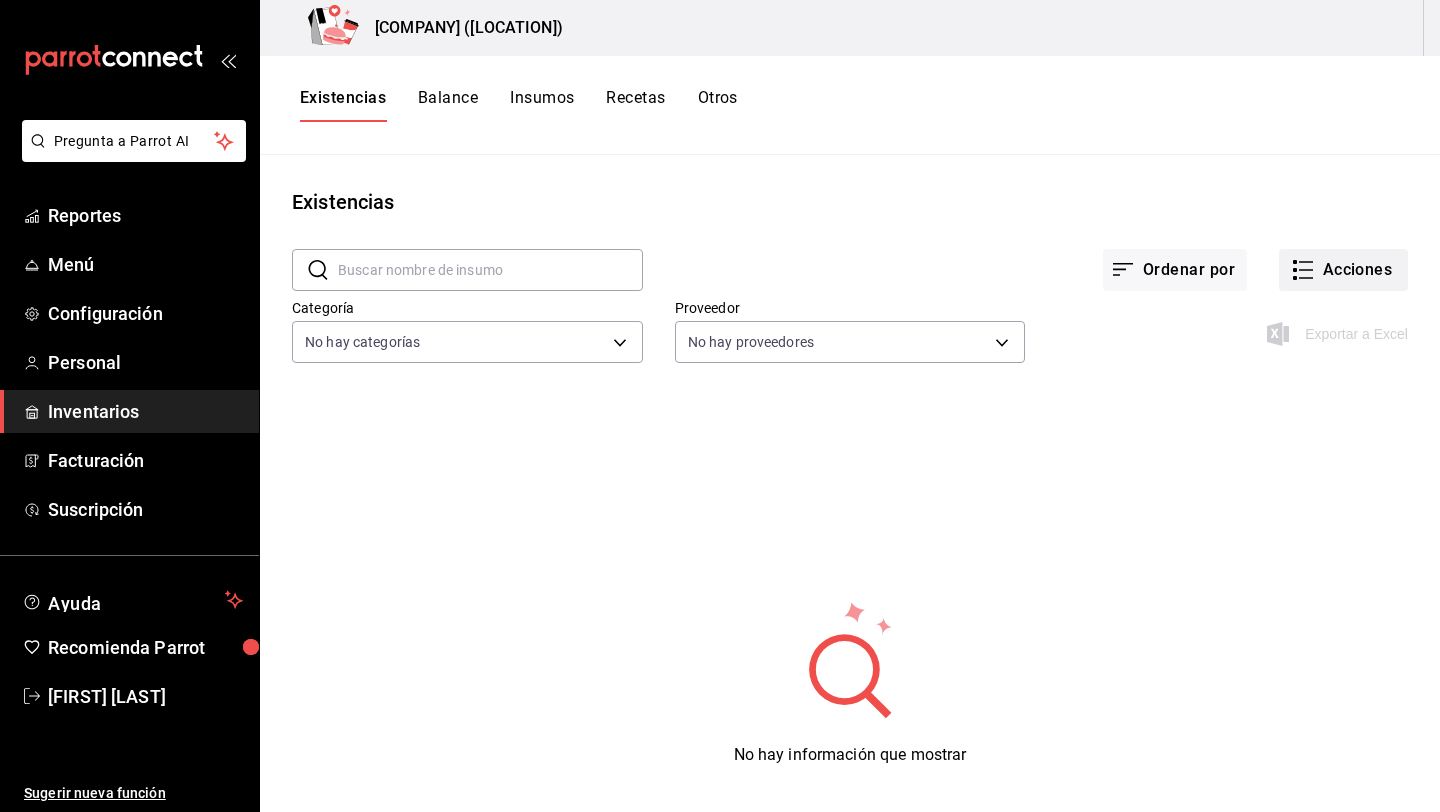 click on "Acciones" at bounding box center (1343, 270) 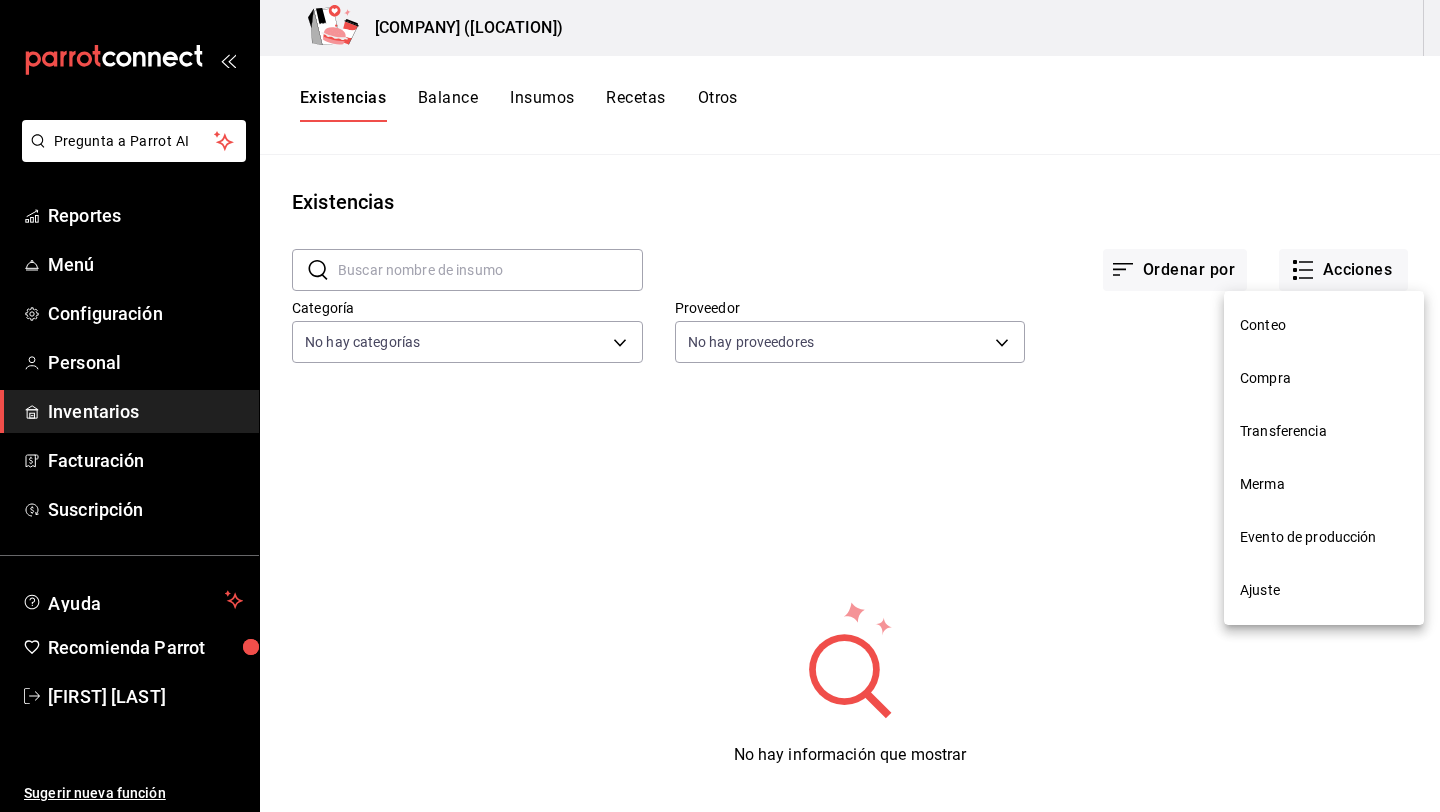 click on "Ajuste" at bounding box center [1324, 325] 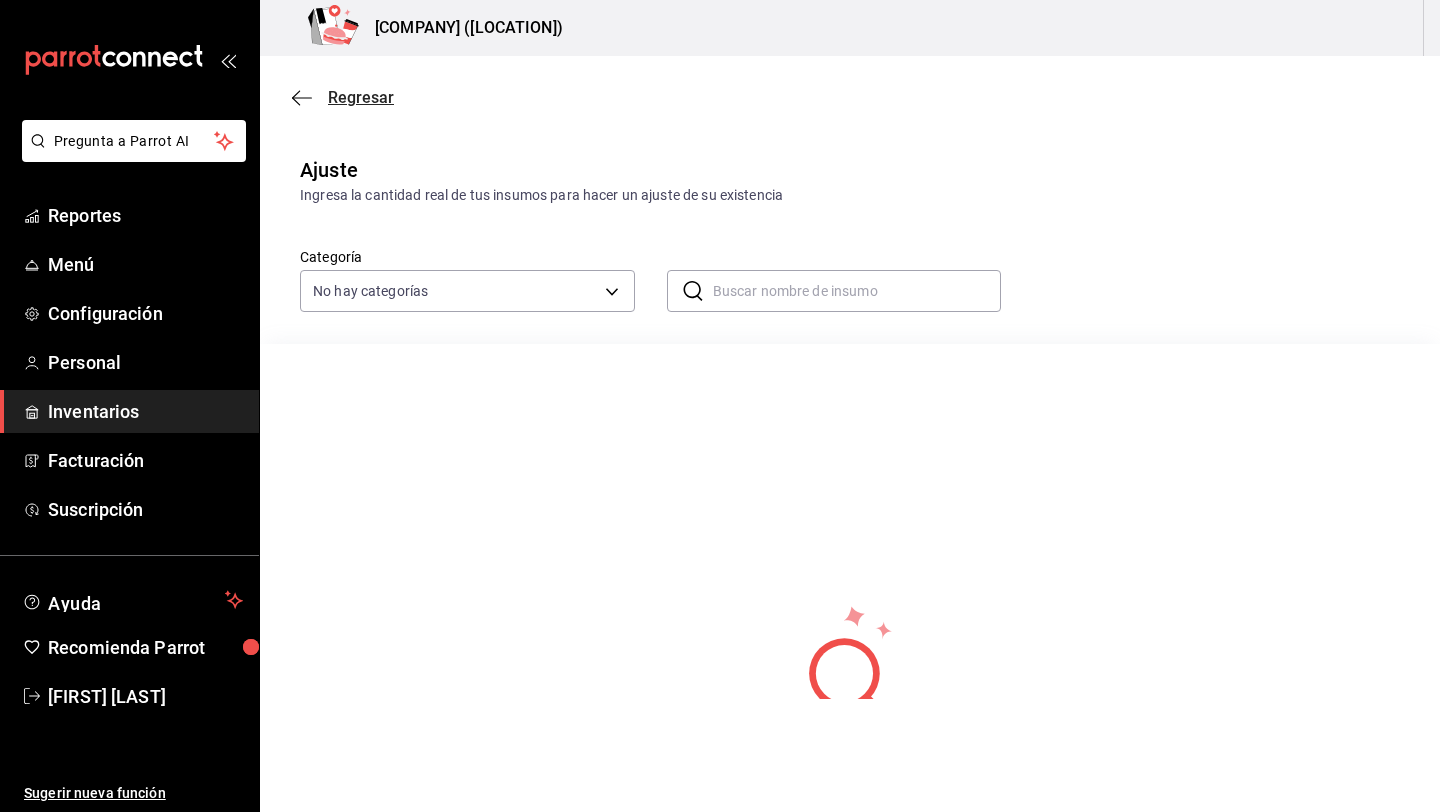 click on "Regresar" at bounding box center [361, 97] 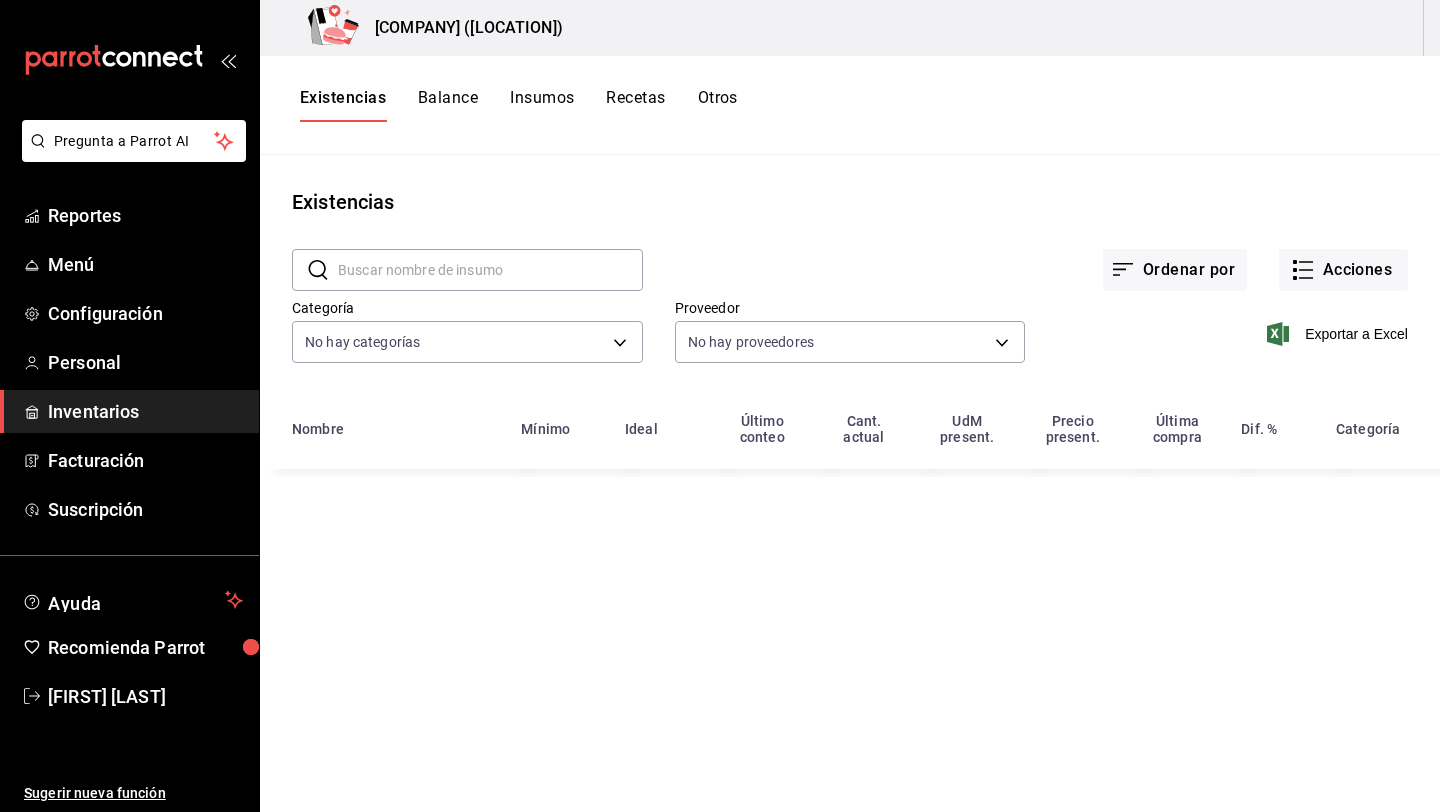 click on "Balance" at bounding box center [448, 105] 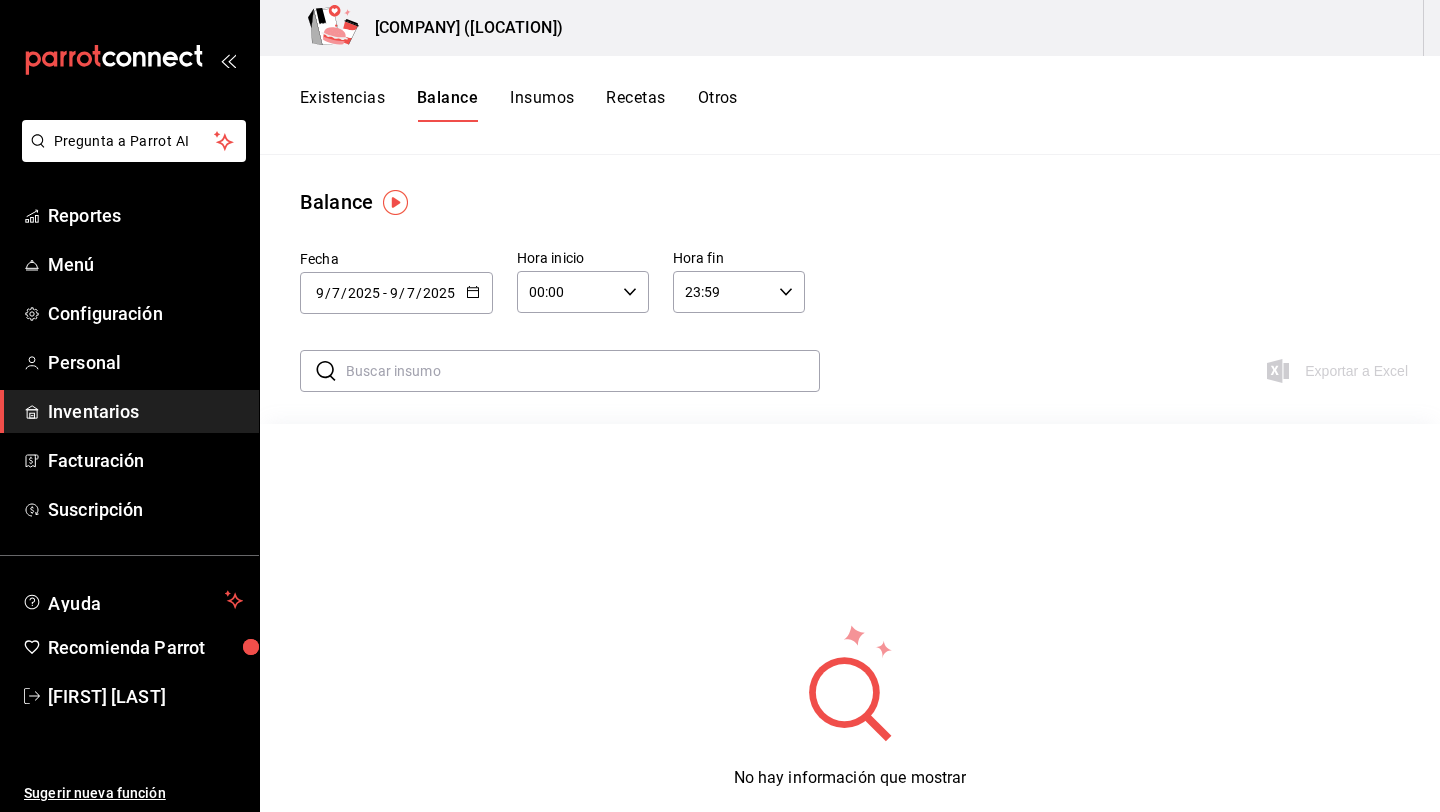 click on "Insumos" at bounding box center (542, 105) 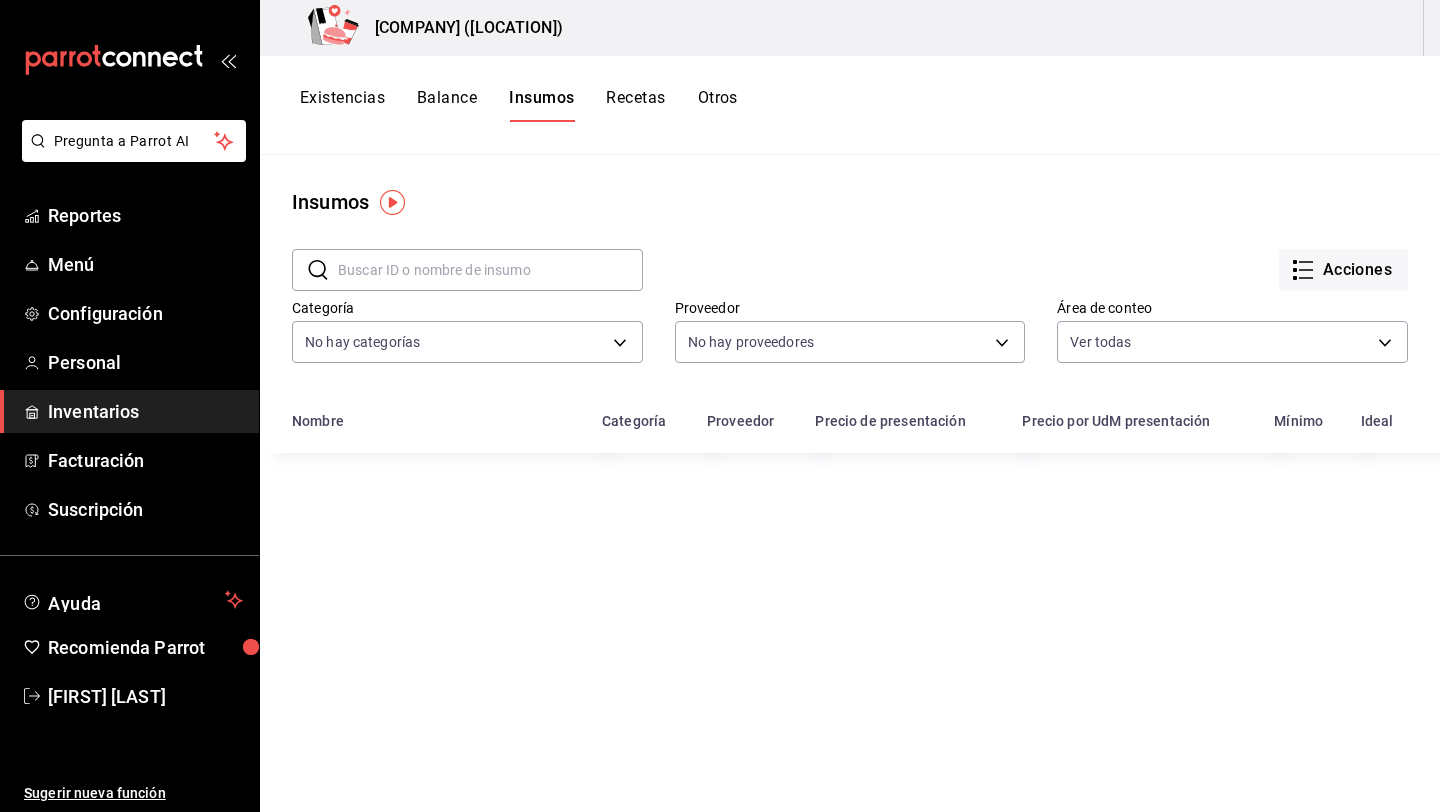 click on "Recetas" at bounding box center [635, 105] 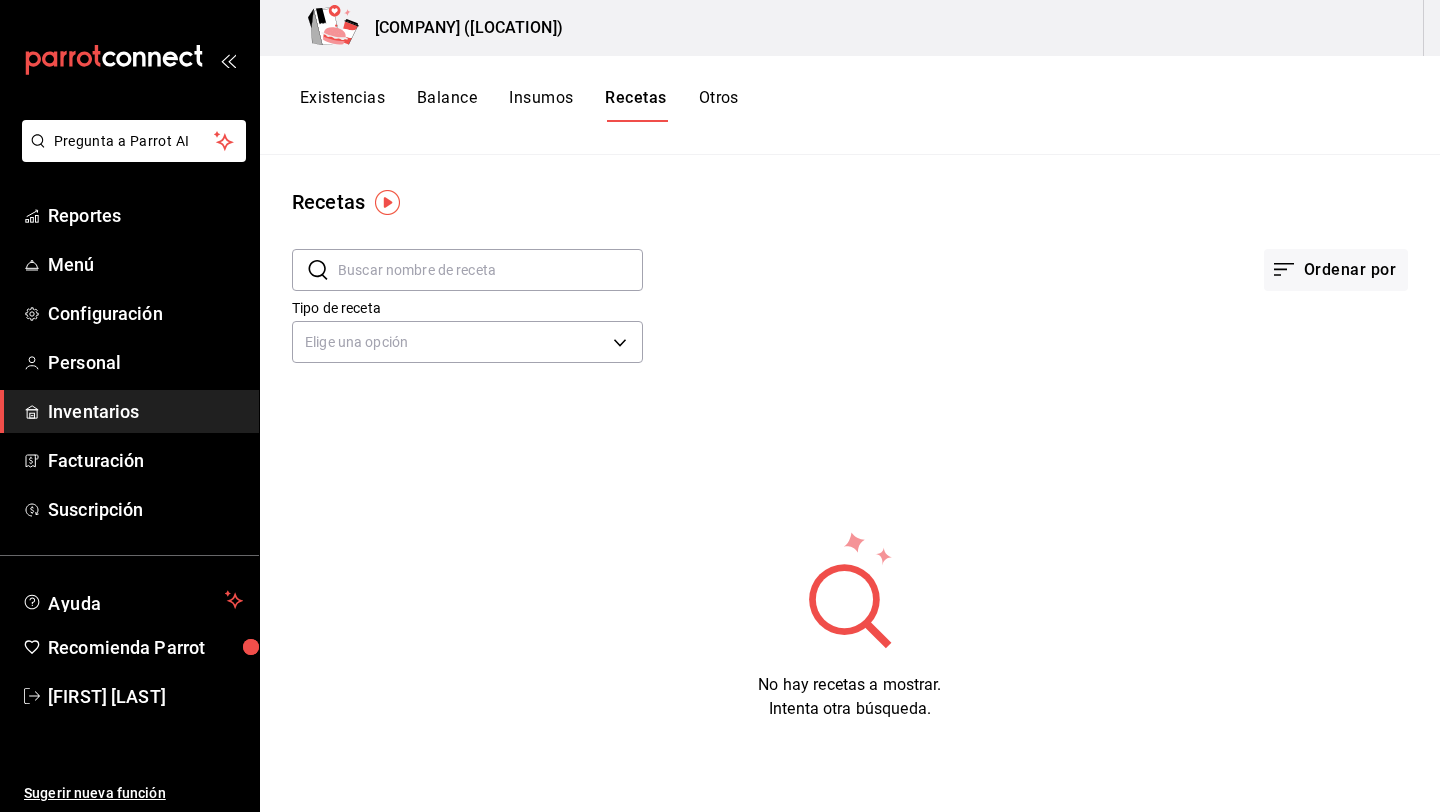 click on "Existencias Balance Insumos Recetas Otros" at bounding box center (519, 105) 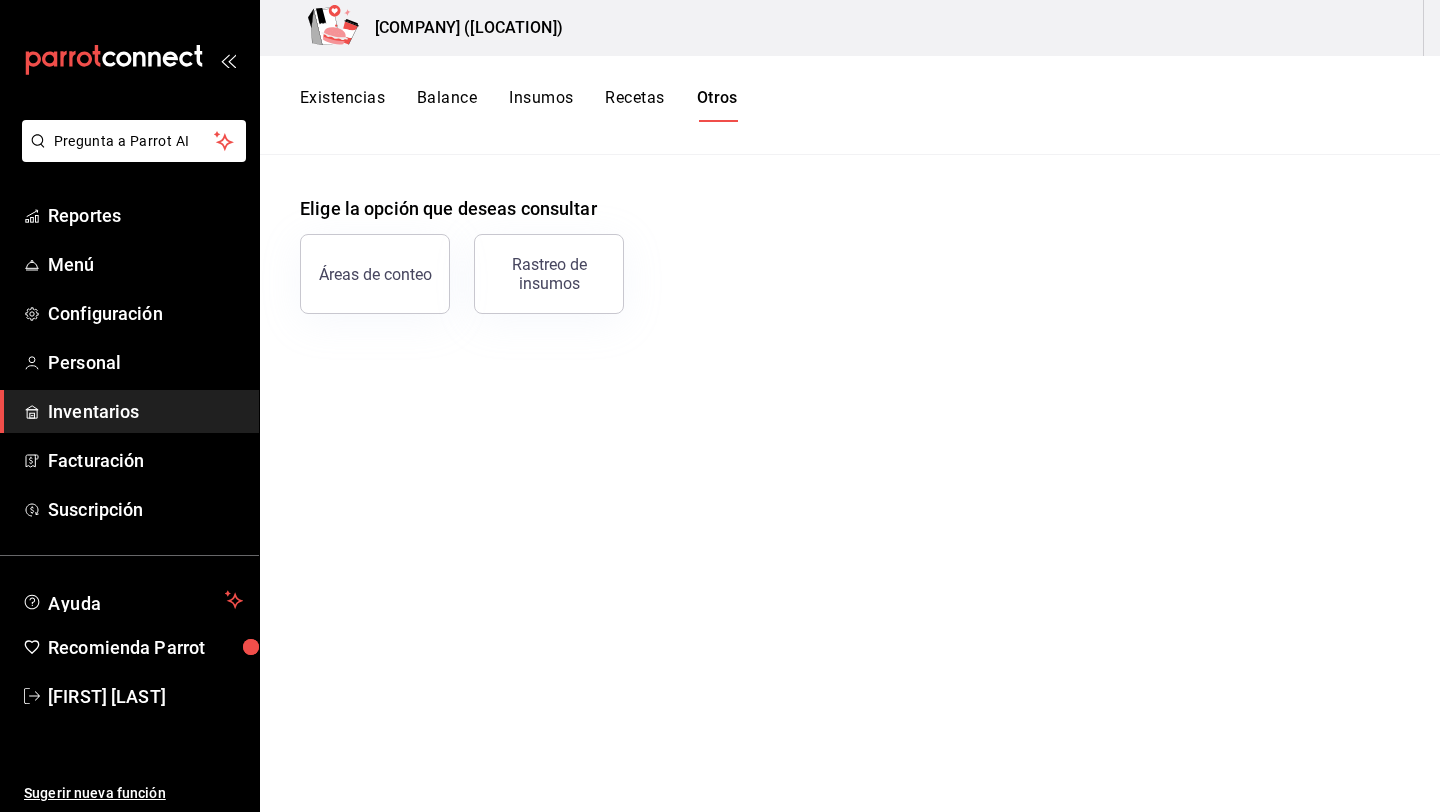 click on "Existencias" at bounding box center [342, 105] 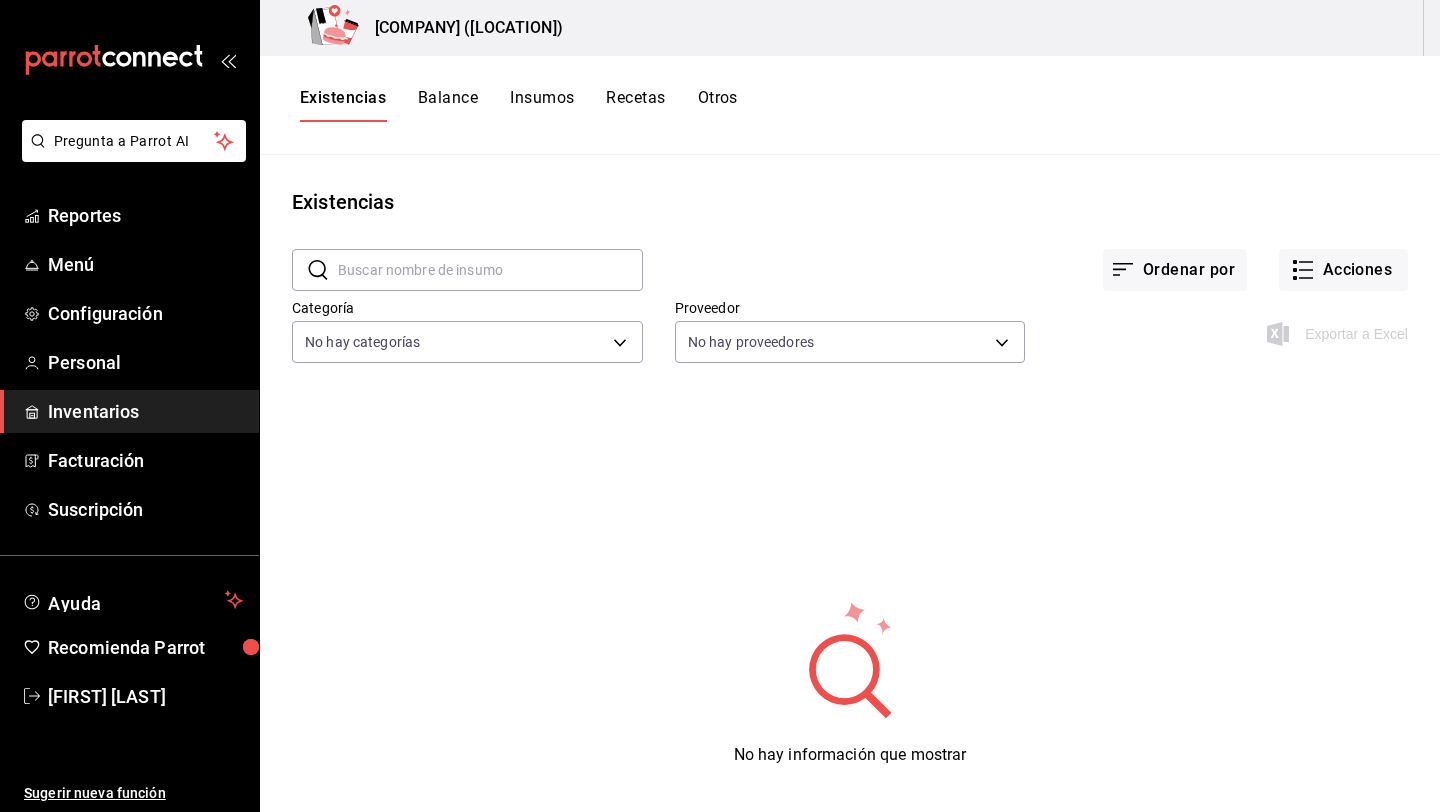 type 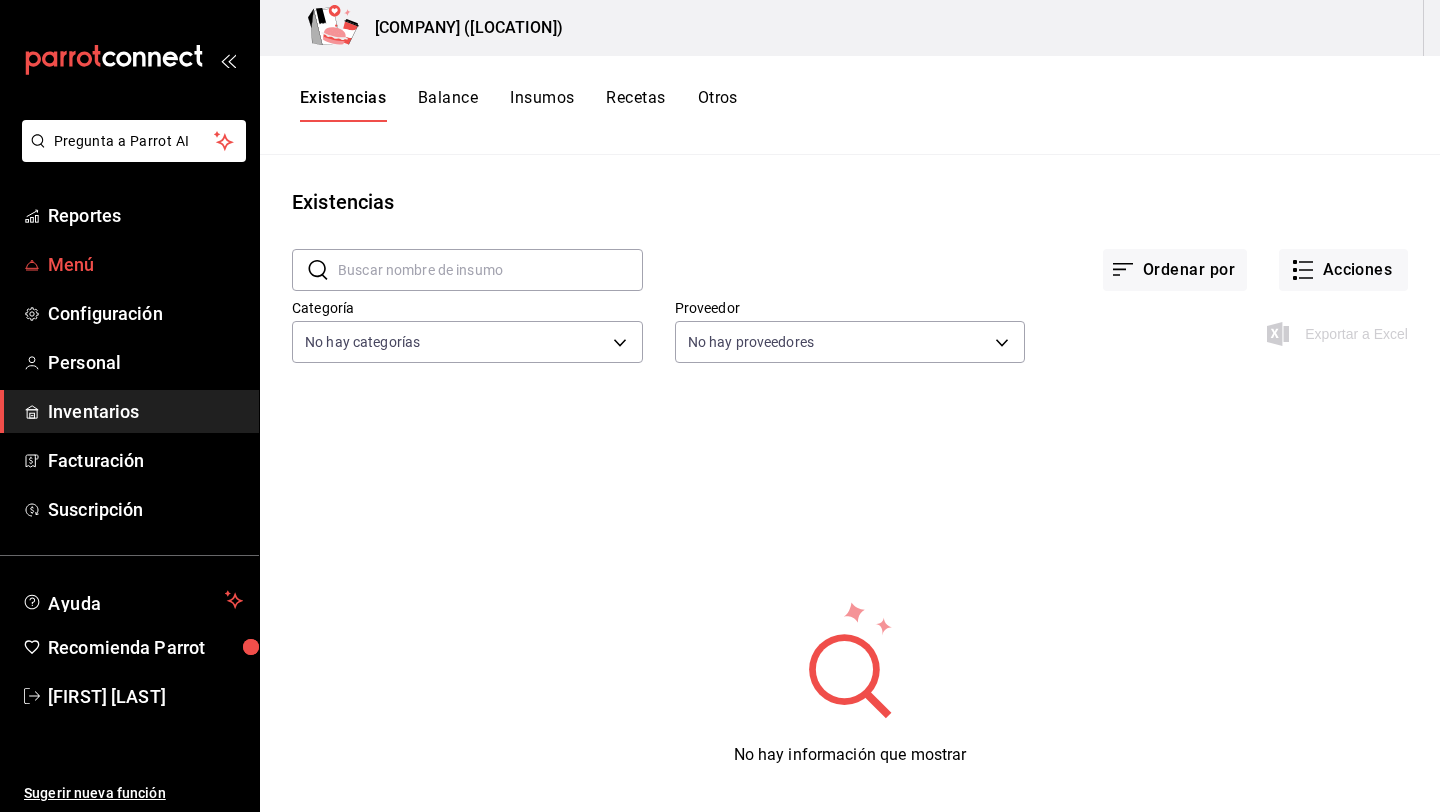 click on "Menú" at bounding box center [145, 264] 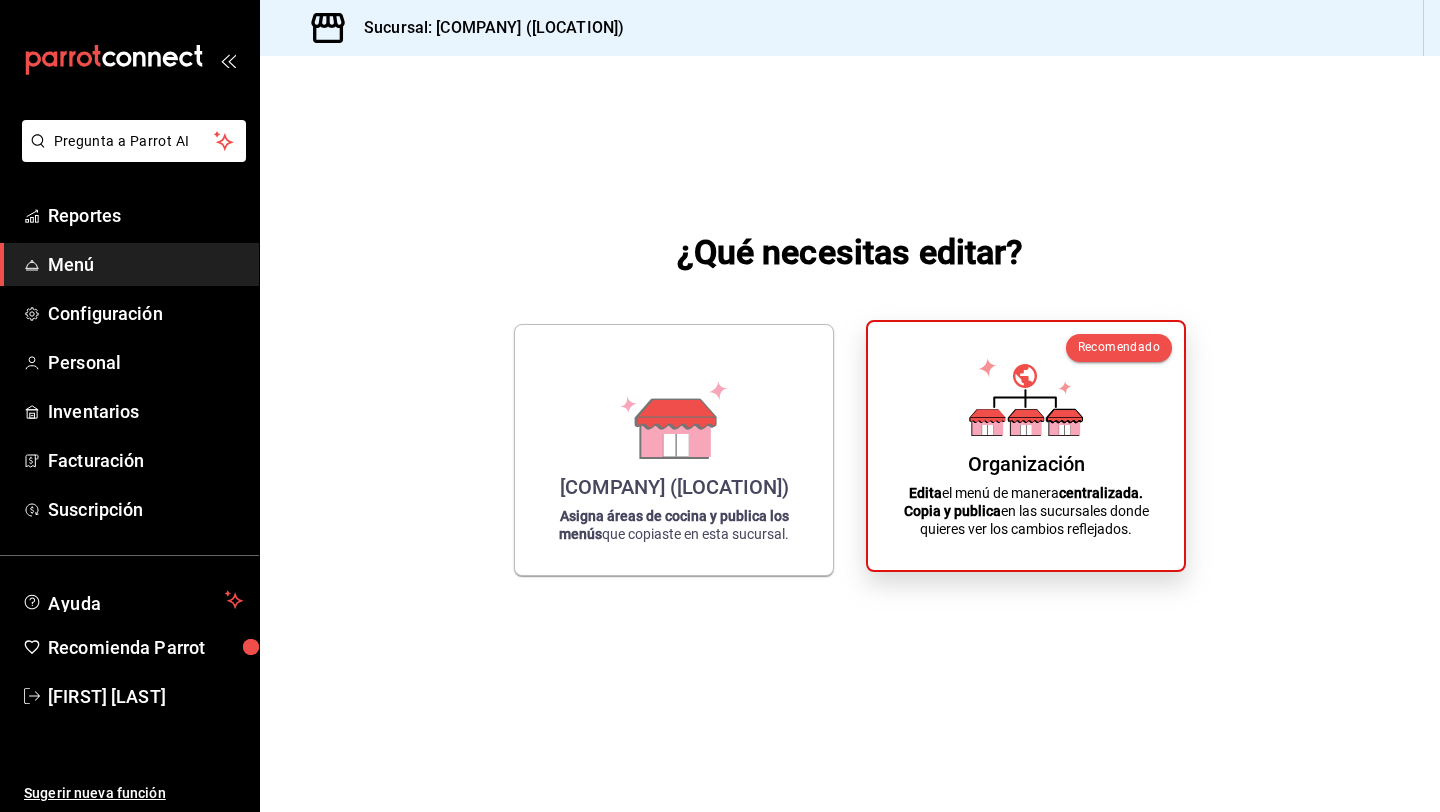 click on "Organización" at bounding box center (1026, 464) 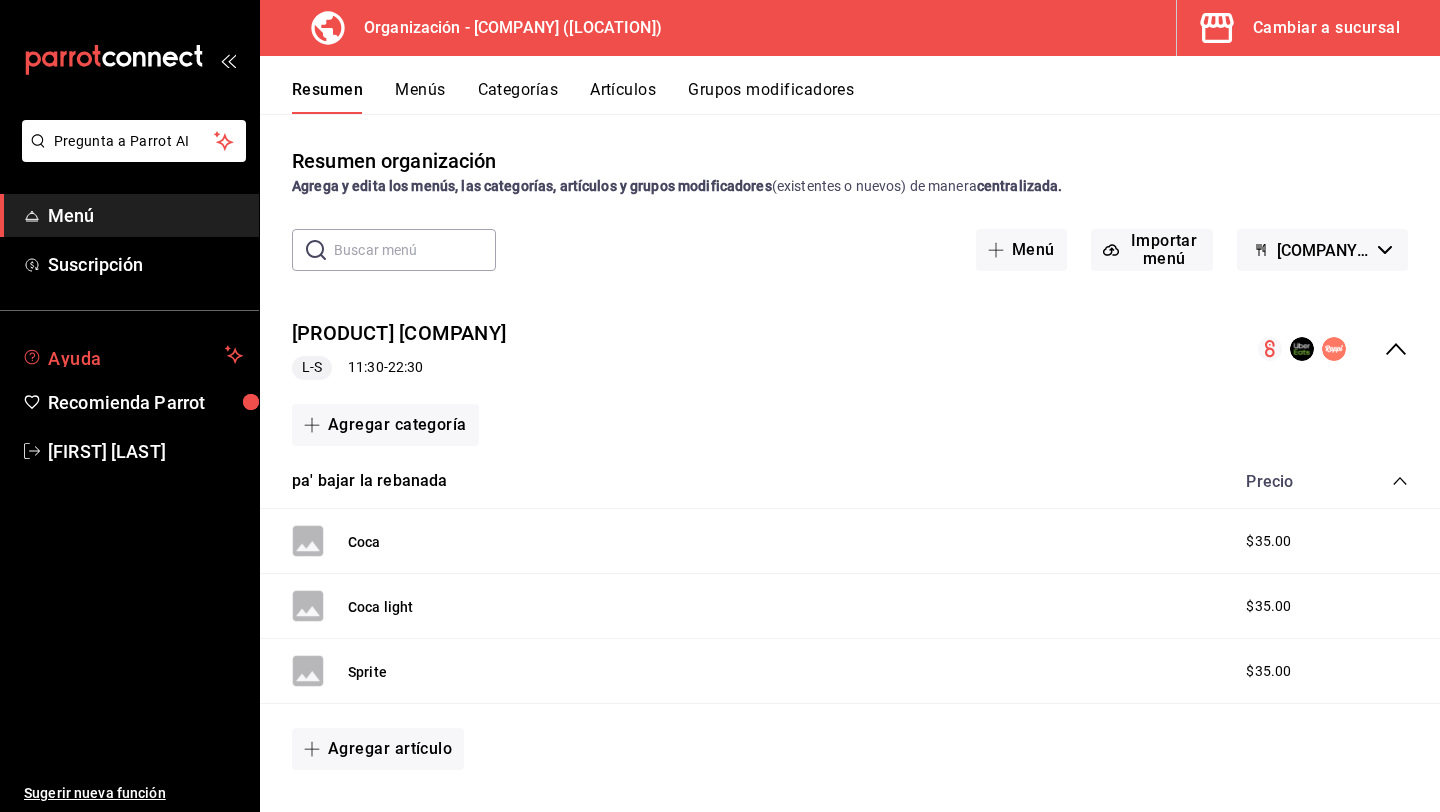 click on "Ayuda" at bounding box center (132, 355) 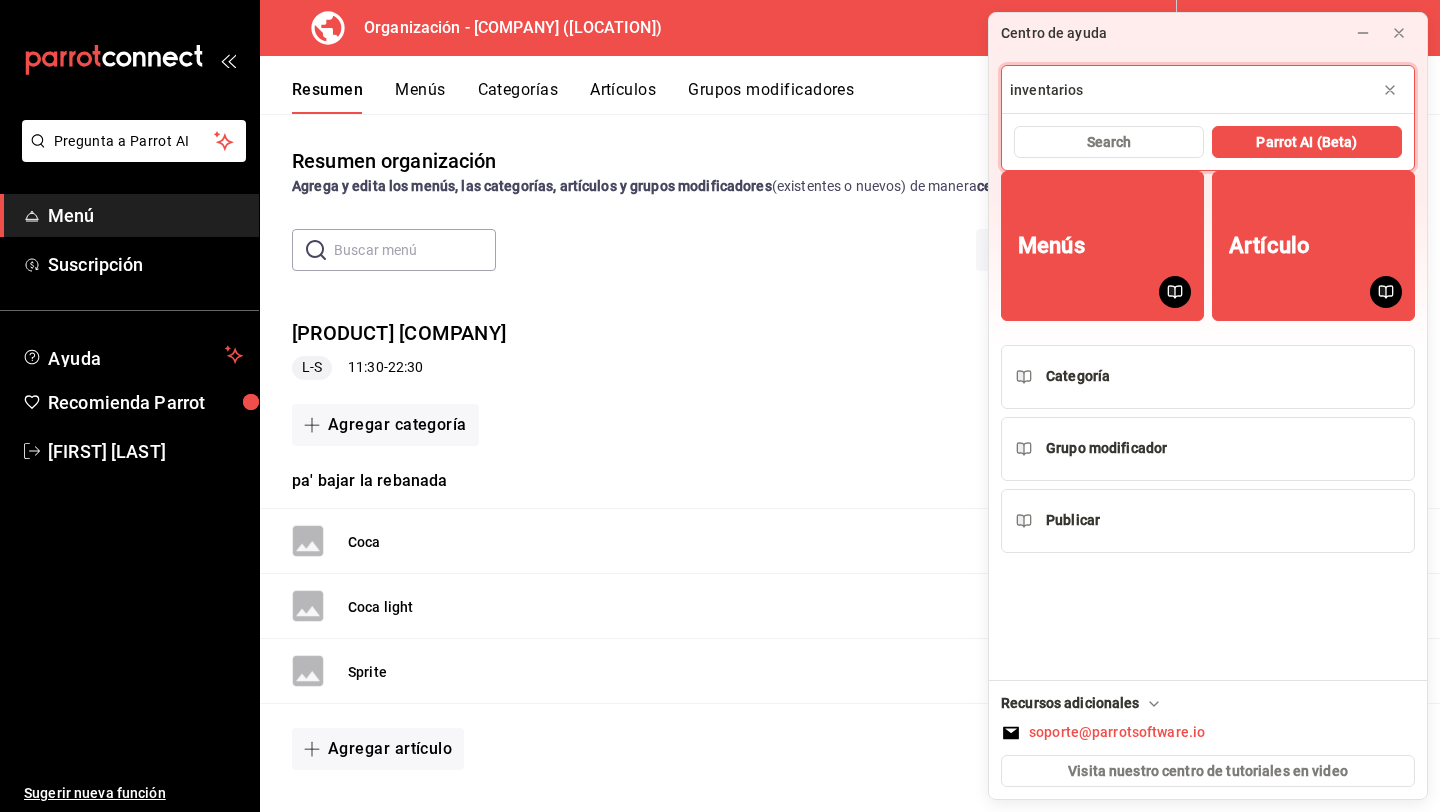 type on "inventarios" 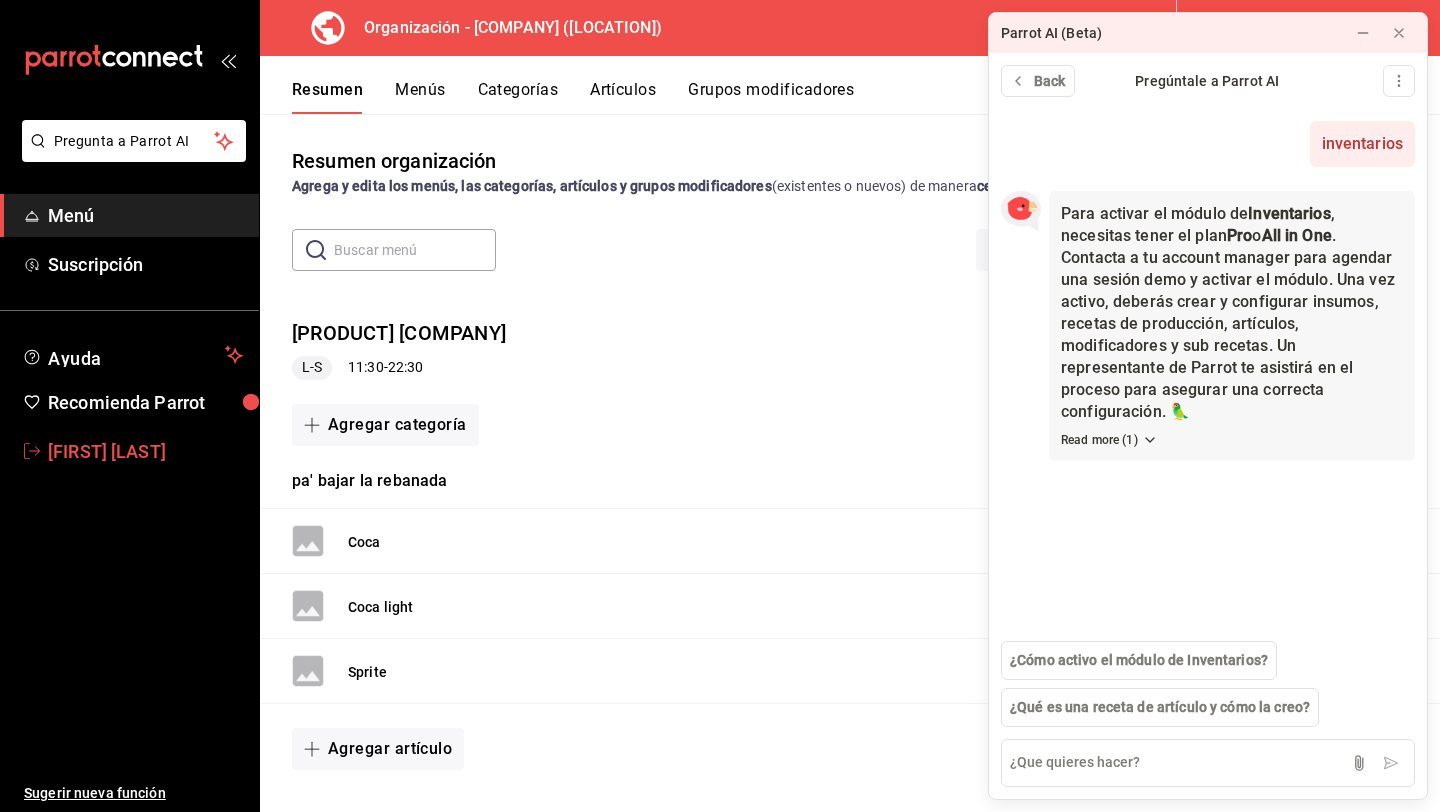 click on "[FIRST] [LAST]" at bounding box center [145, 451] 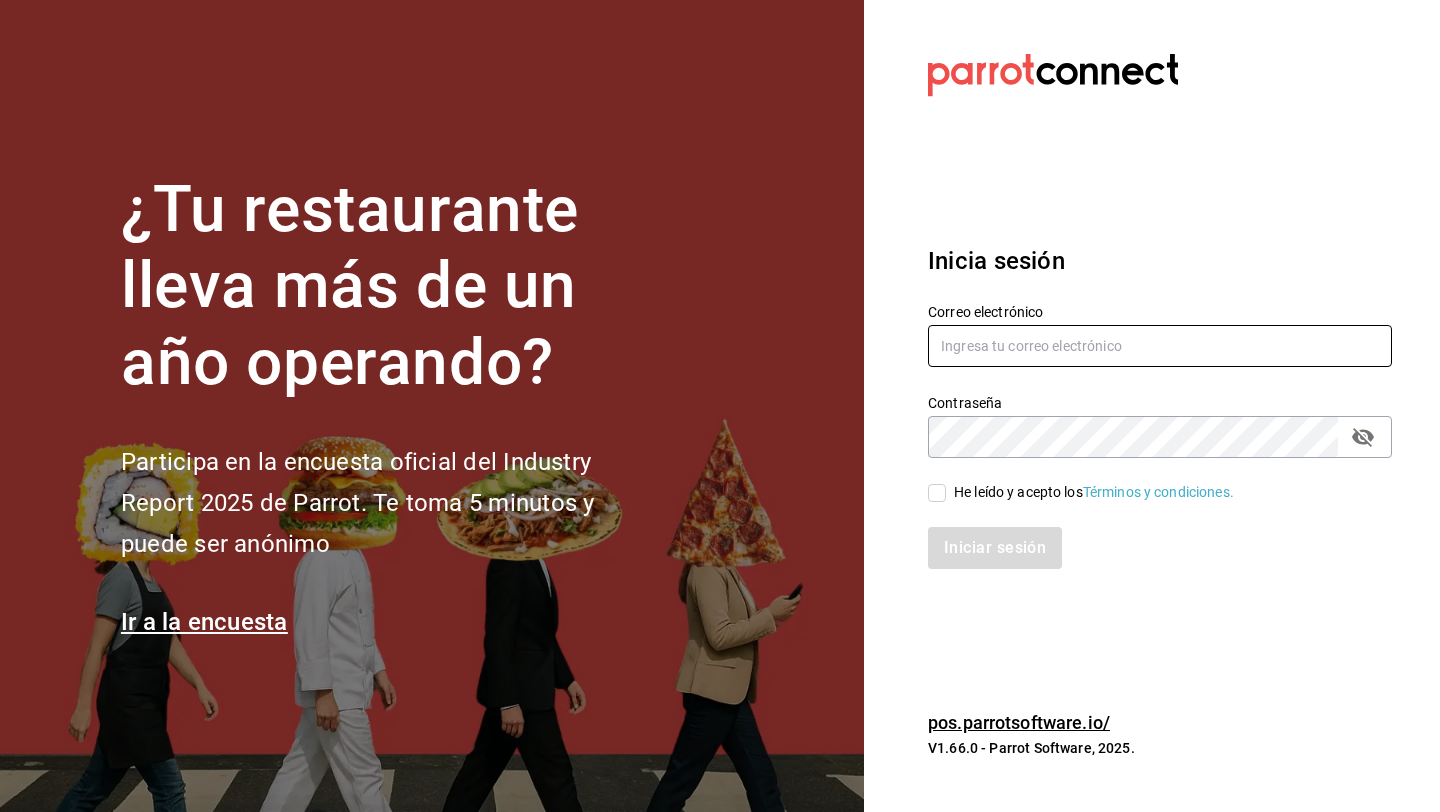 click at bounding box center [1160, 346] 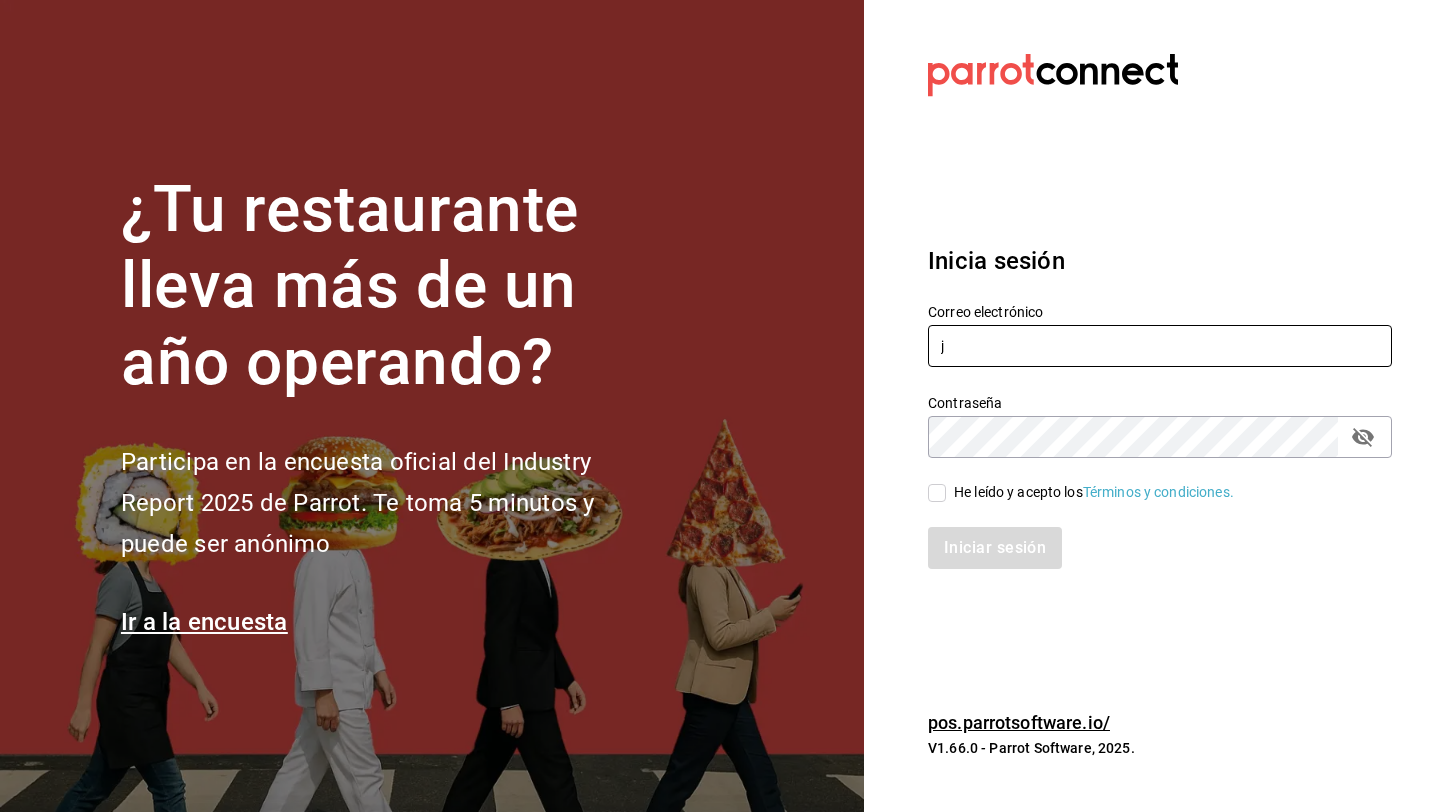 type on "[USERNAME]@[DOMAIN]" 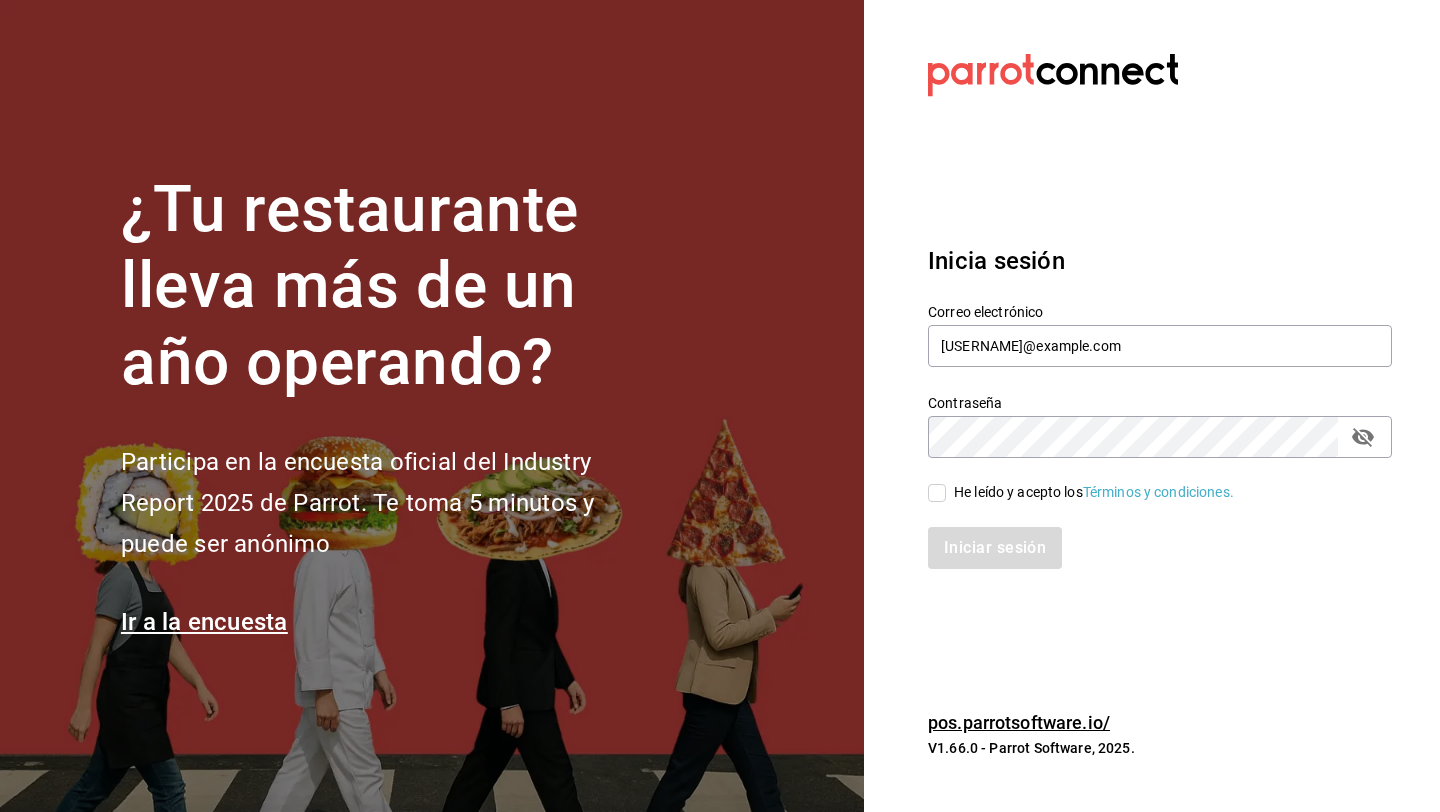 click on "He leído y acepto los  Términos y condiciones." at bounding box center [1094, 492] 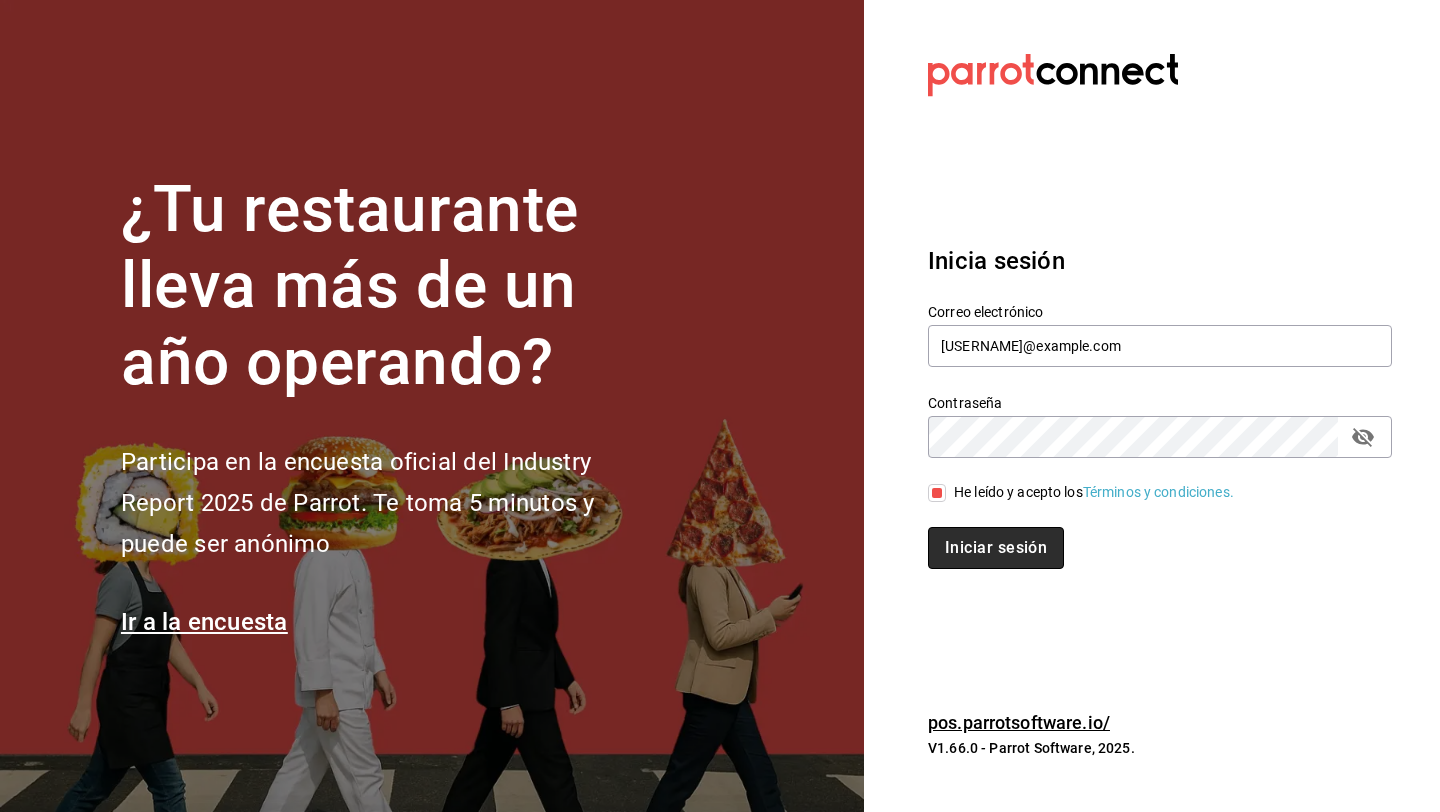 click on "Iniciar sesión" at bounding box center [996, 548] 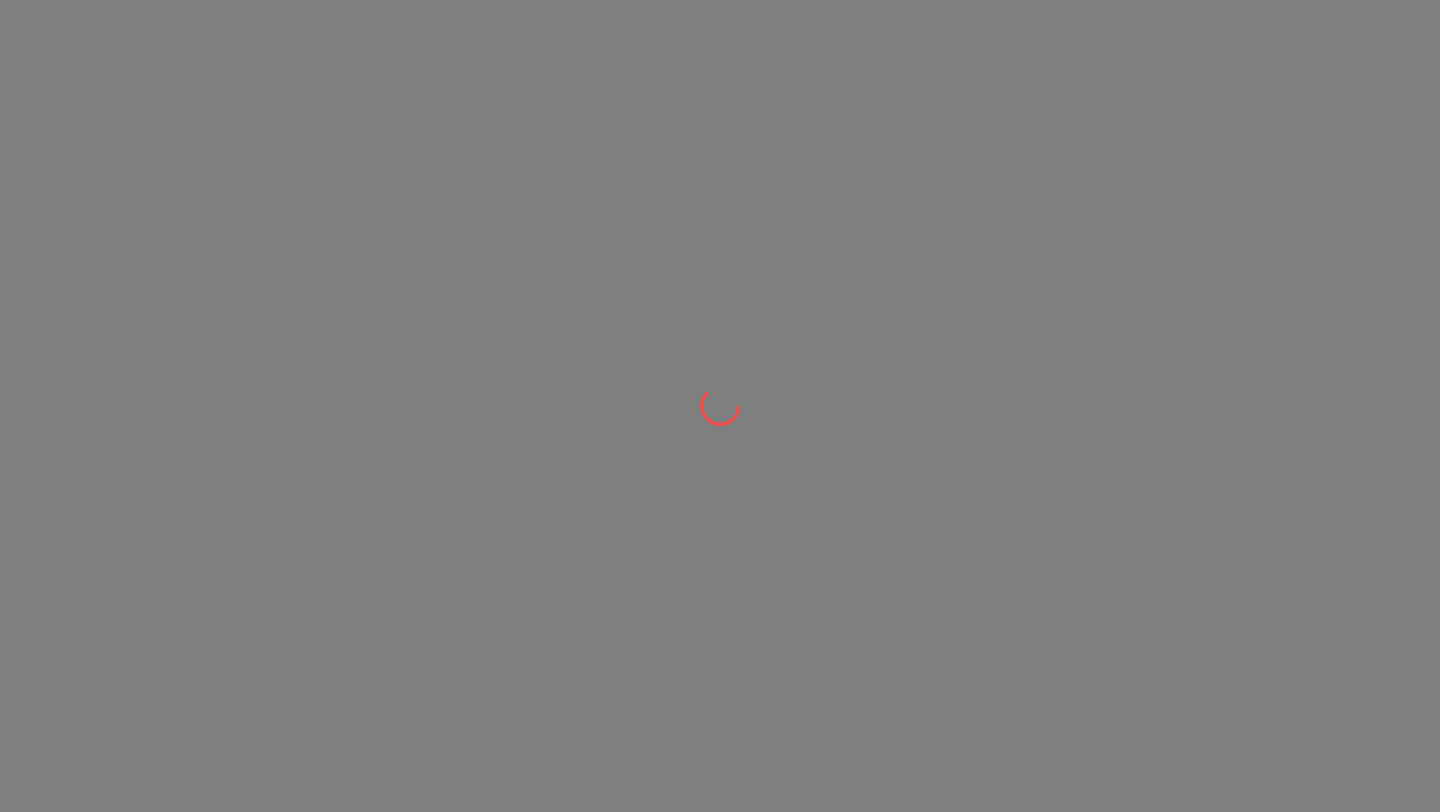 scroll, scrollTop: 0, scrollLeft: 0, axis: both 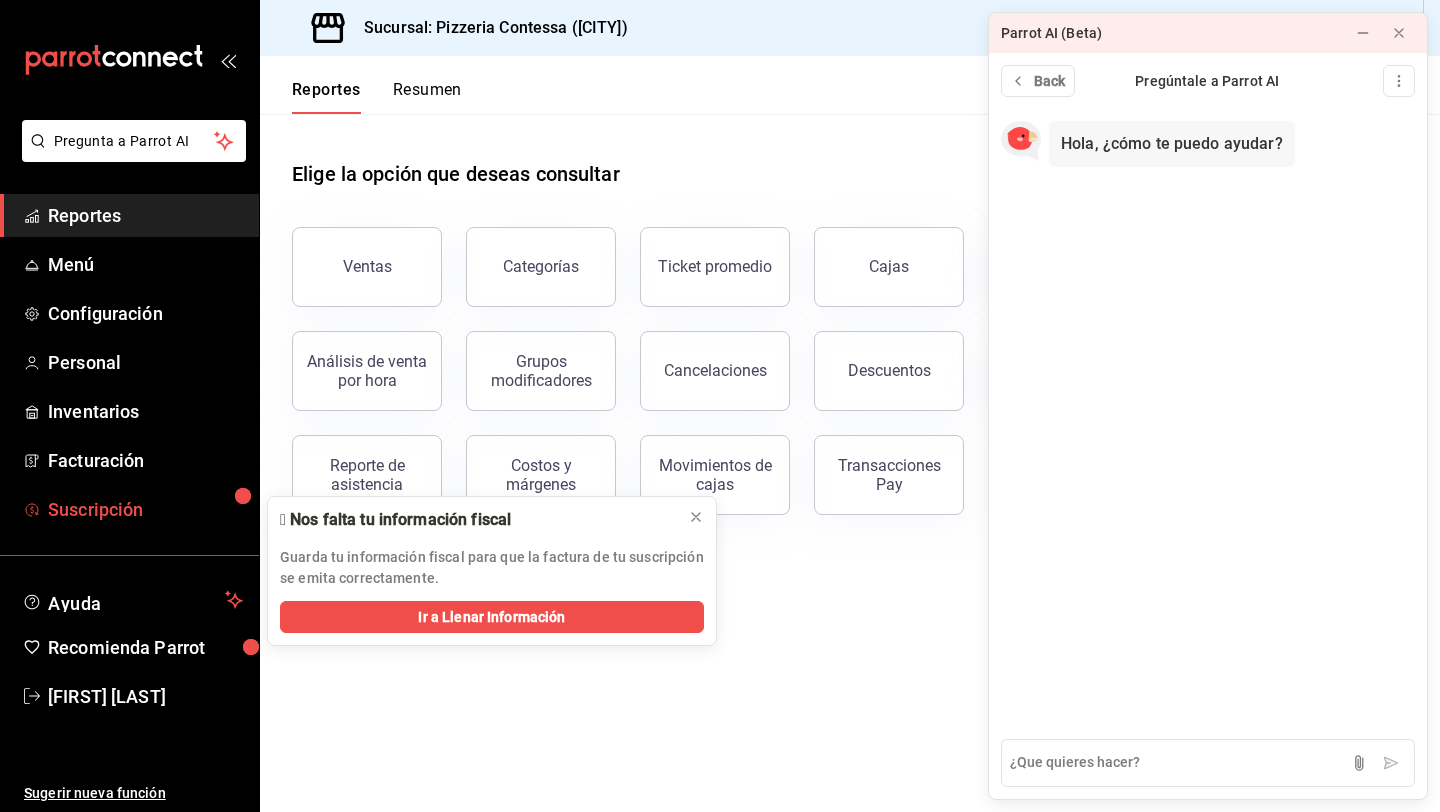 click on "Suscripción" at bounding box center (145, 509) 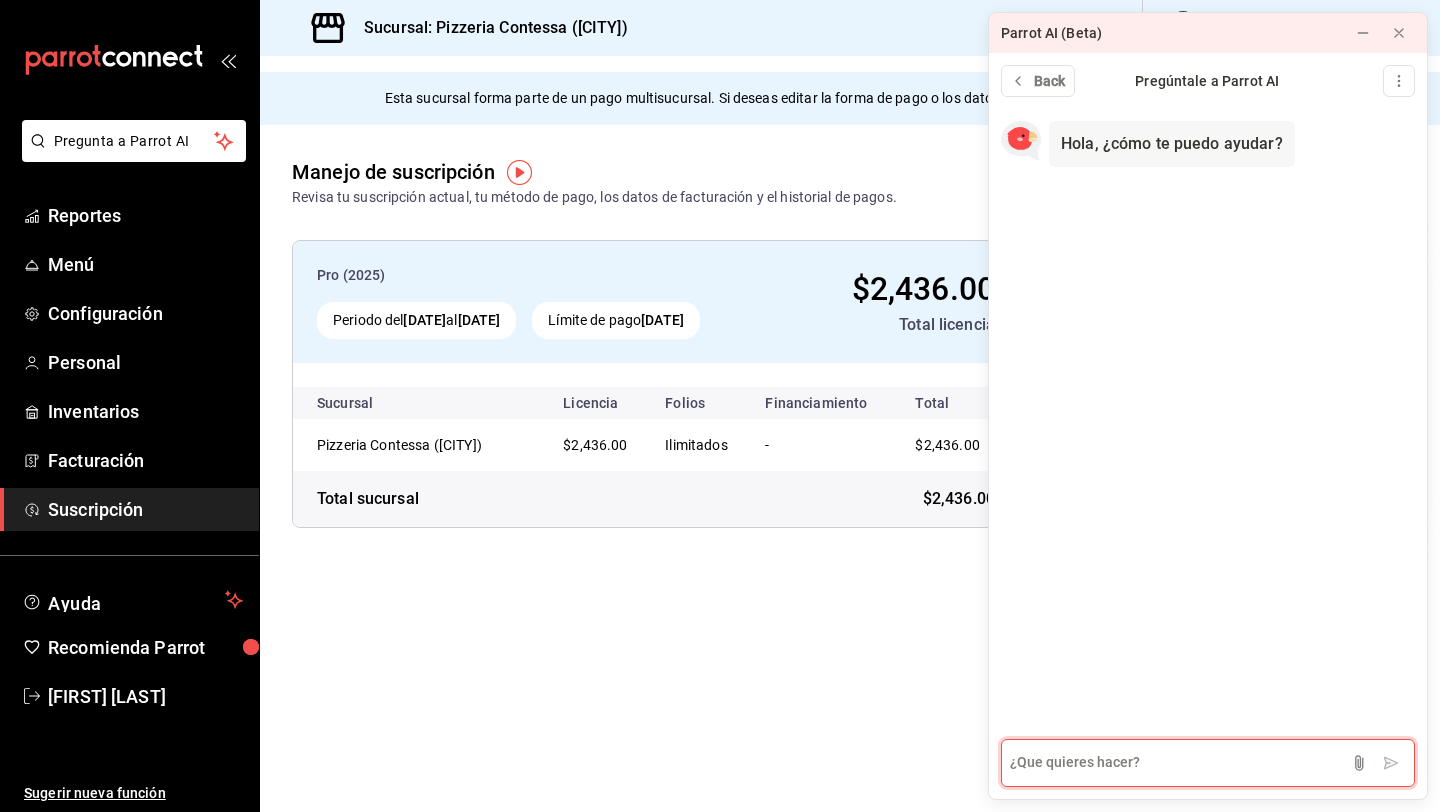 click at bounding box center [1208, 763] 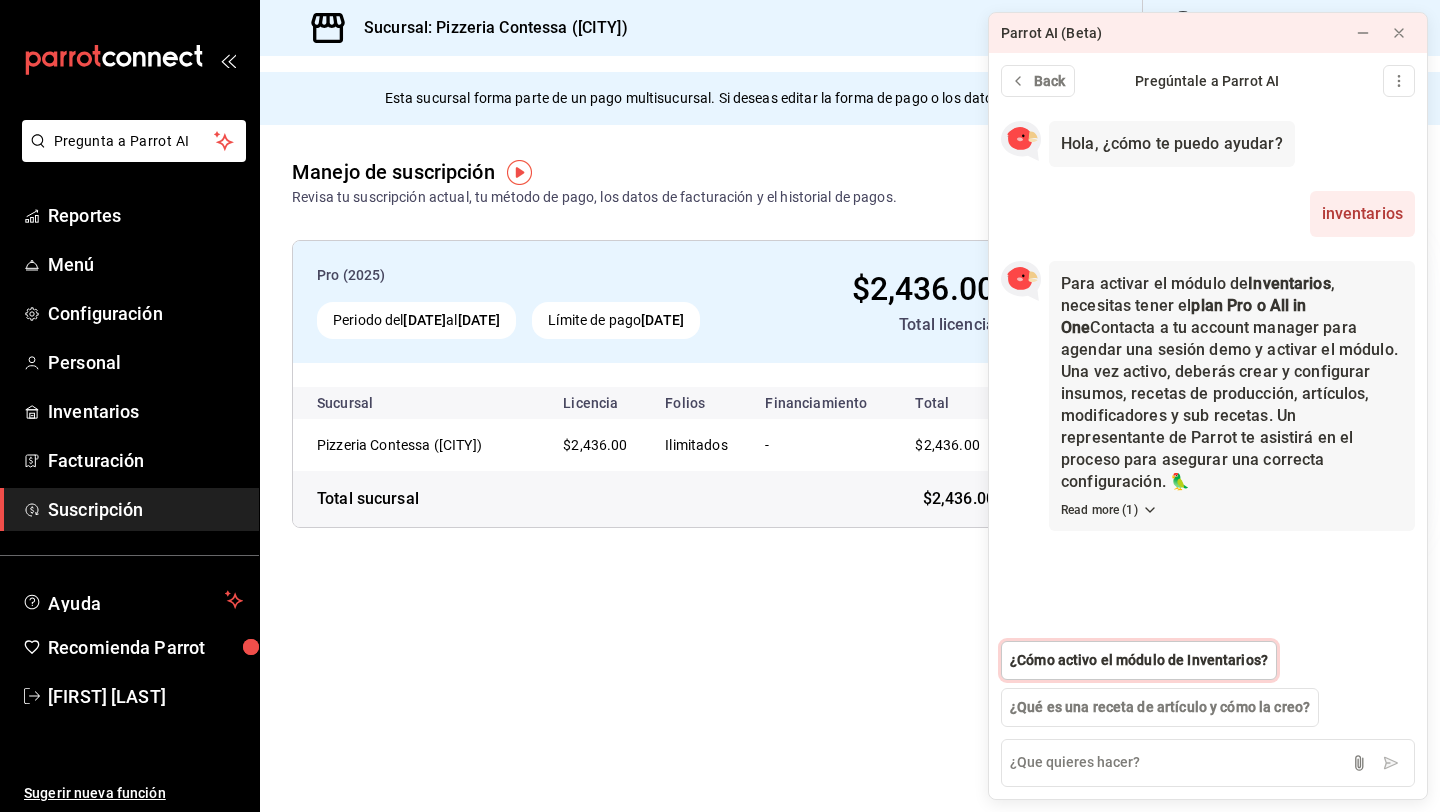click on "¿Cómo activo el módulo de Inventarios?" at bounding box center [1139, 660] 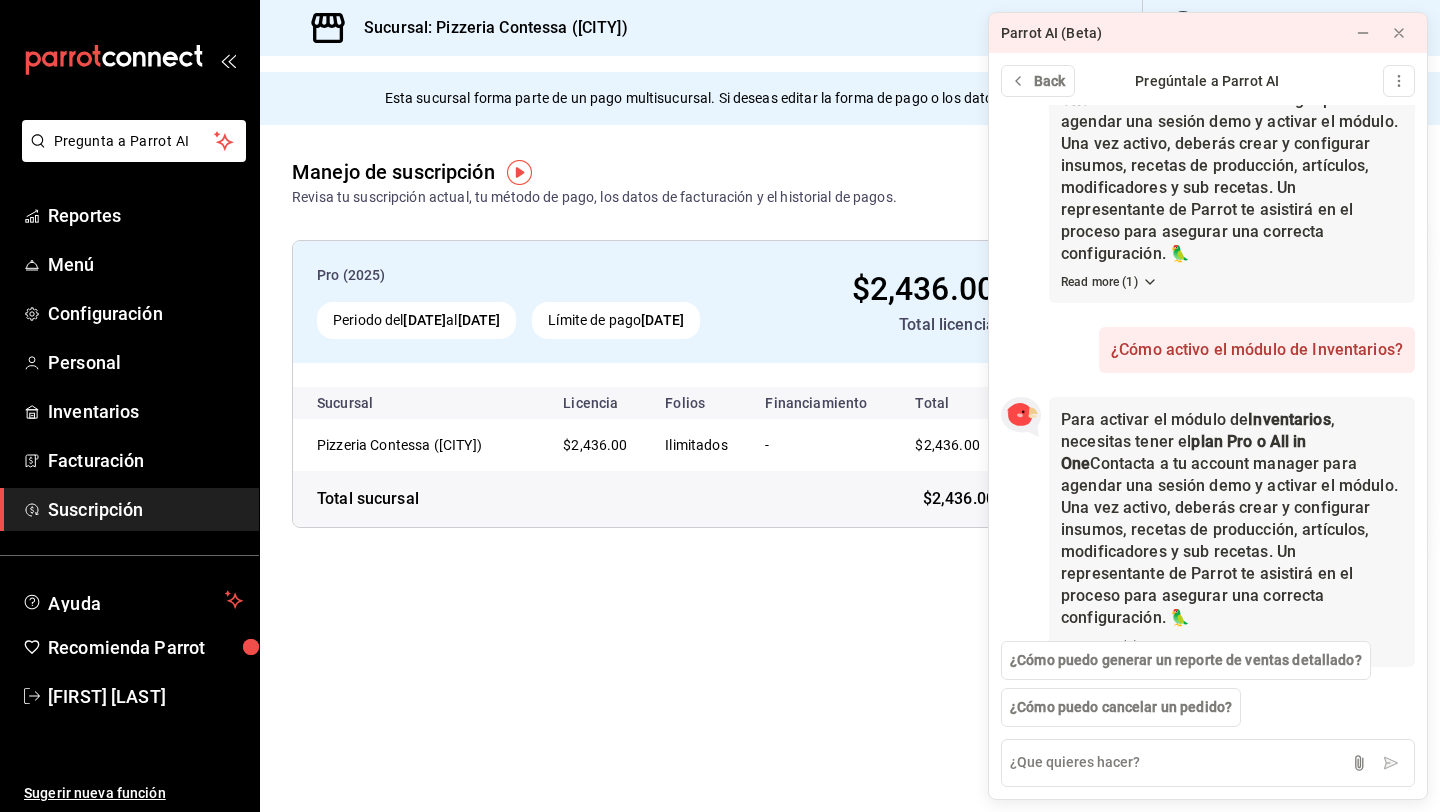 scroll, scrollTop: 229, scrollLeft: 0, axis: vertical 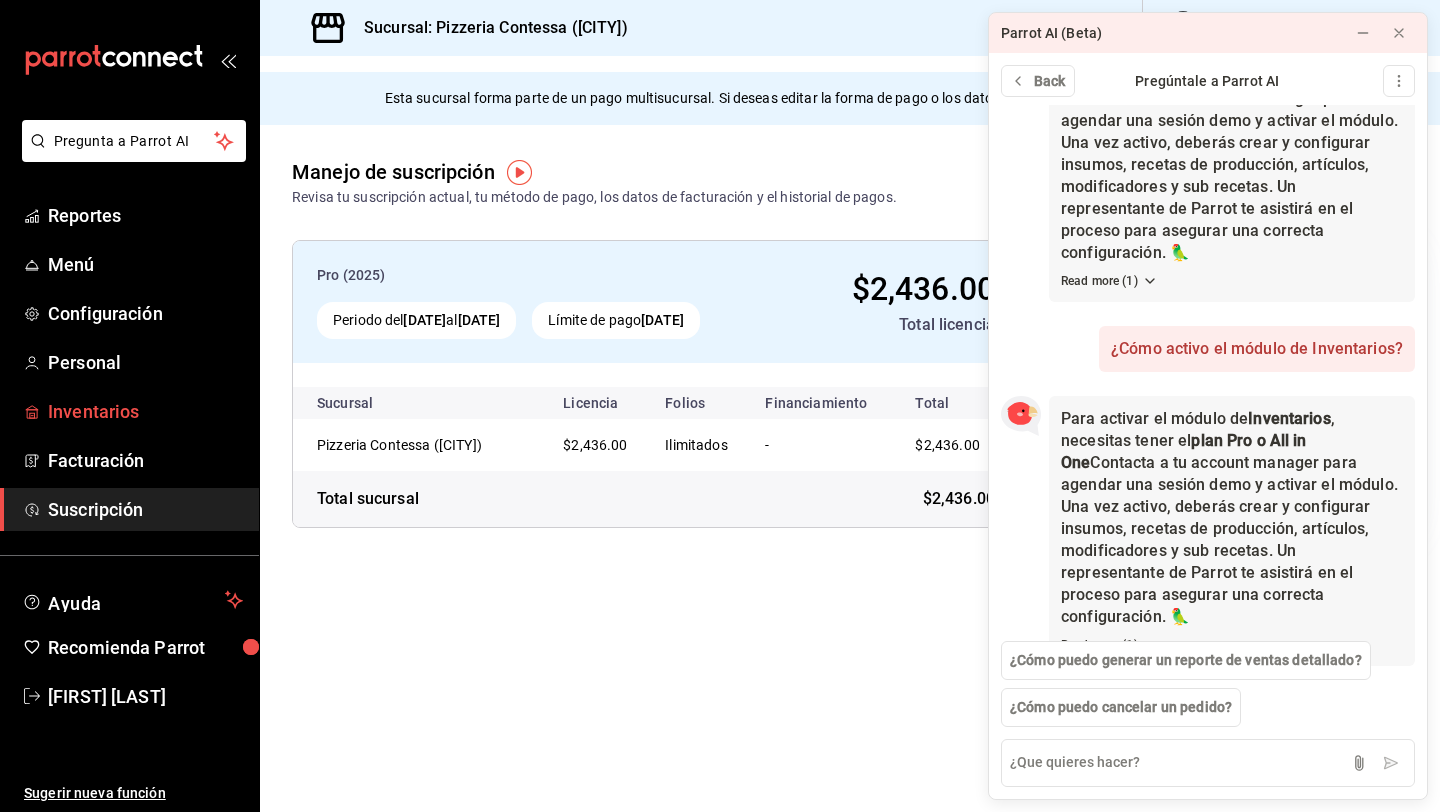 click on "Inventarios" at bounding box center (145, 411) 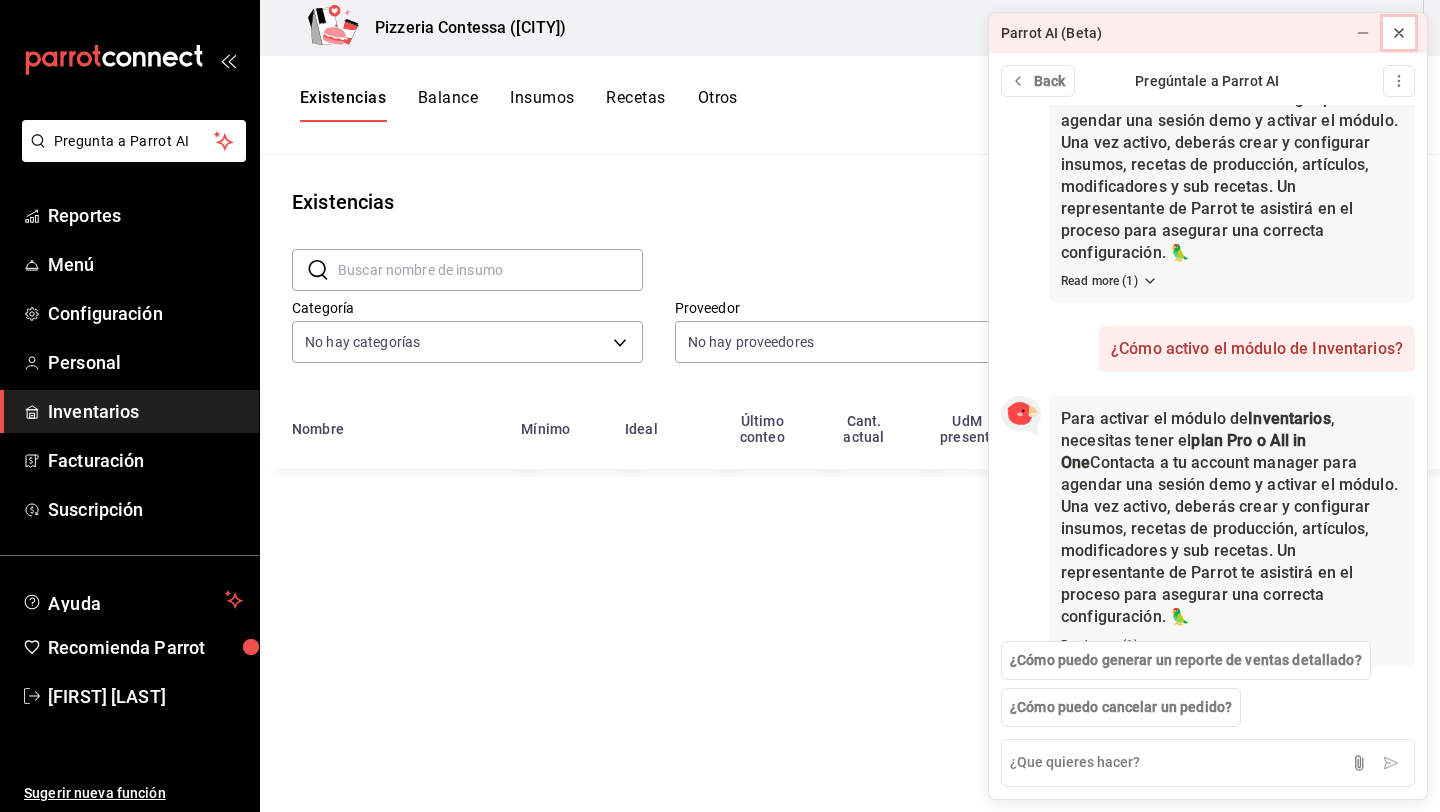 click at bounding box center [1363, 33] 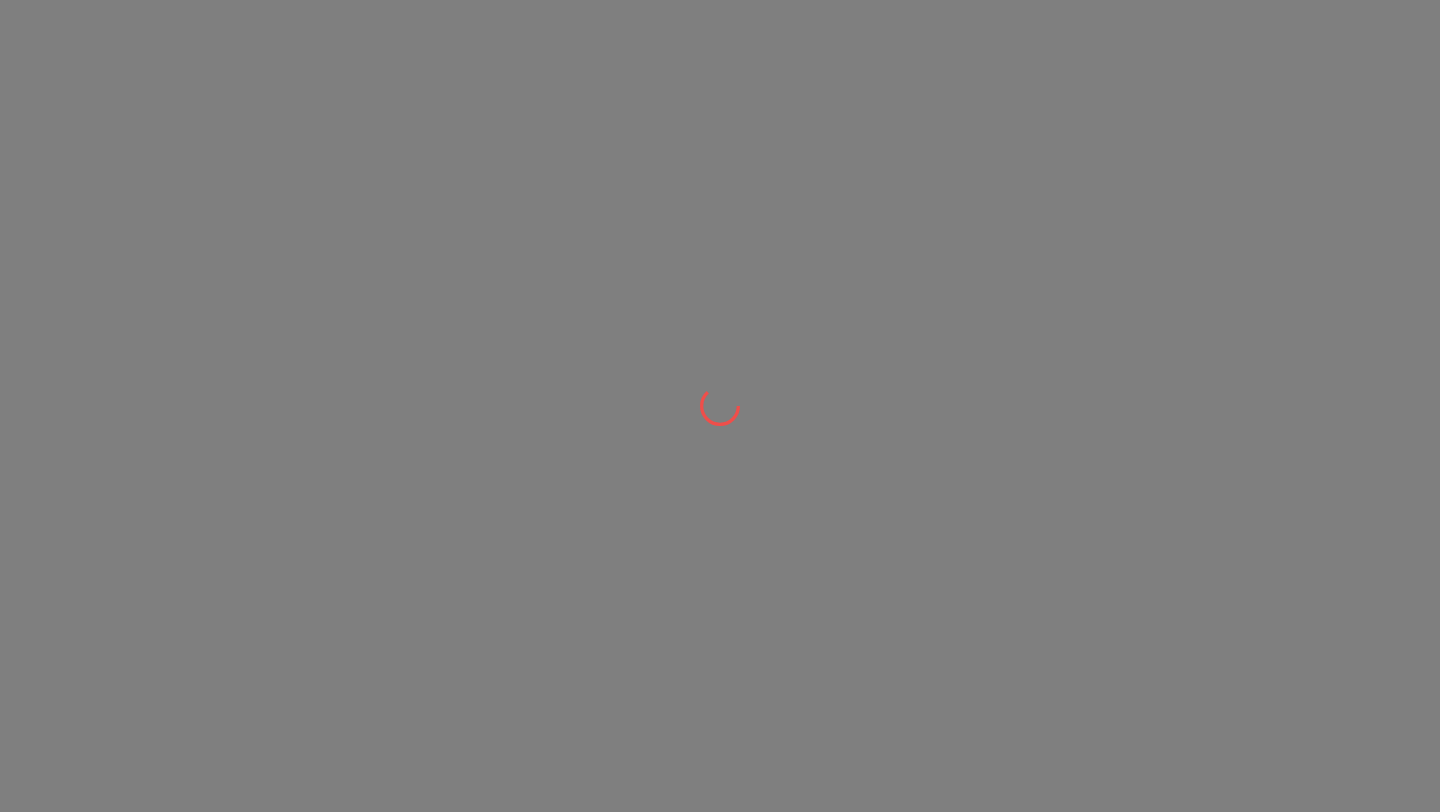 scroll, scrollTop: 0, scrollLeft: 0, axis: both 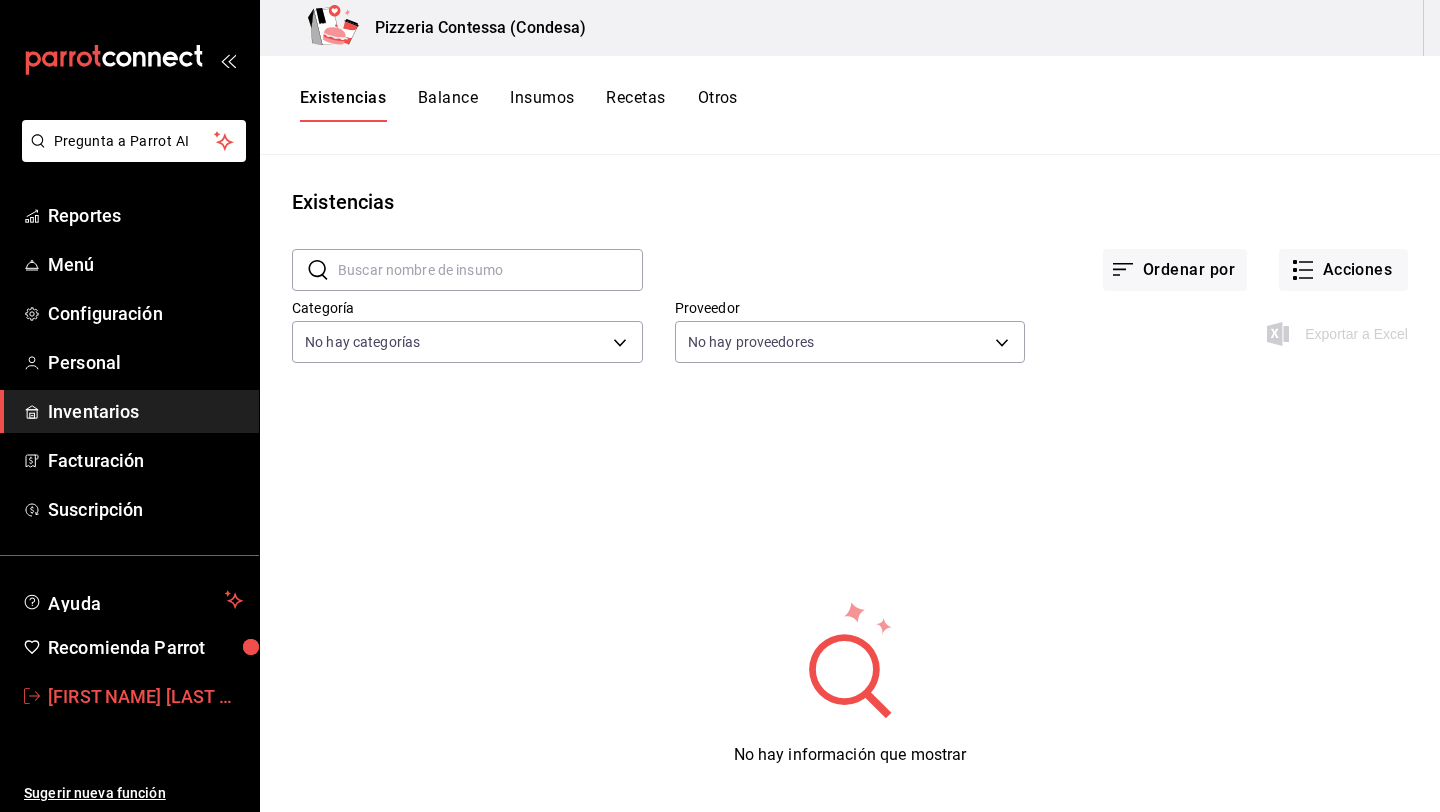 click on "[FIRST] [LAST]" at bounding box center [145, 696] 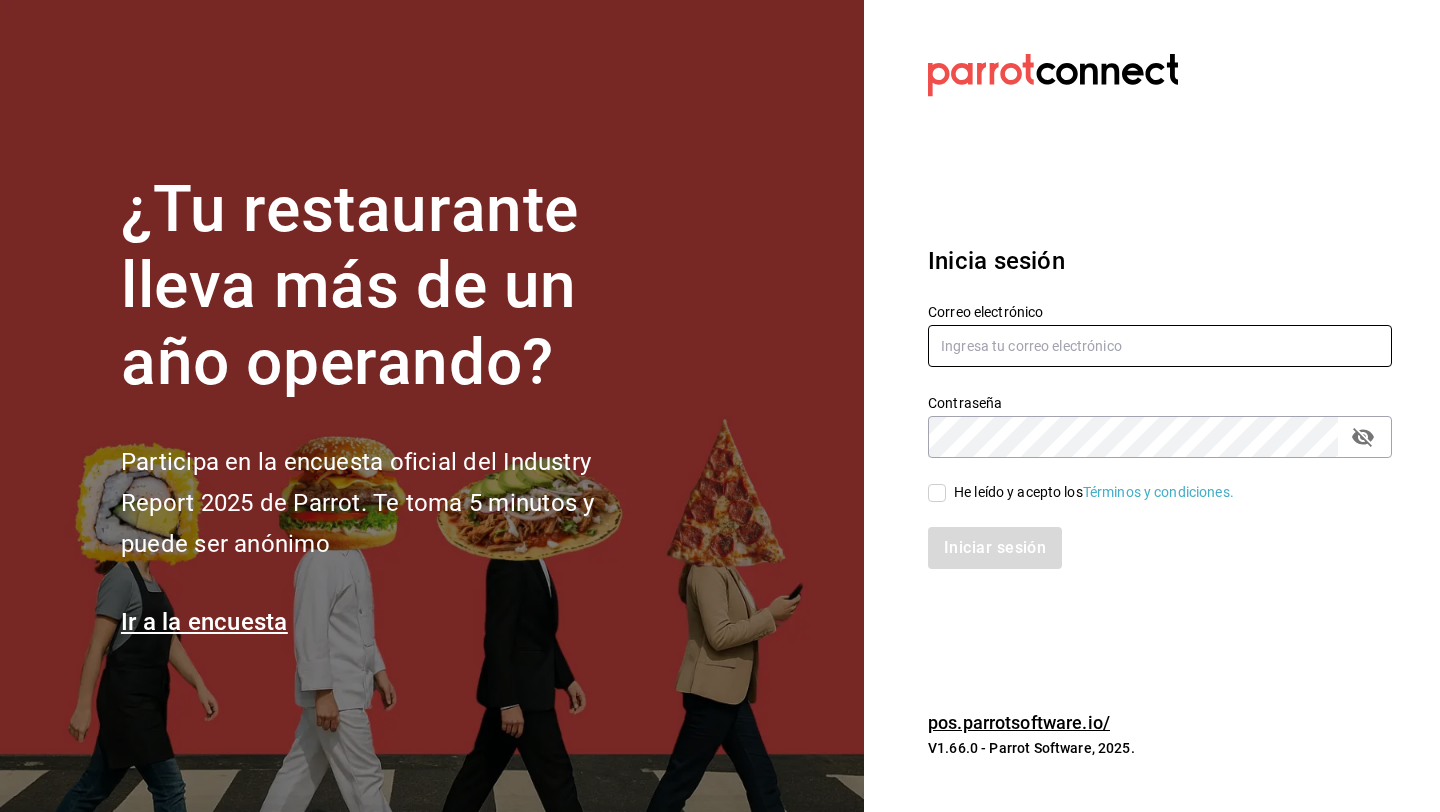 click at bounding box center (1160, 346) 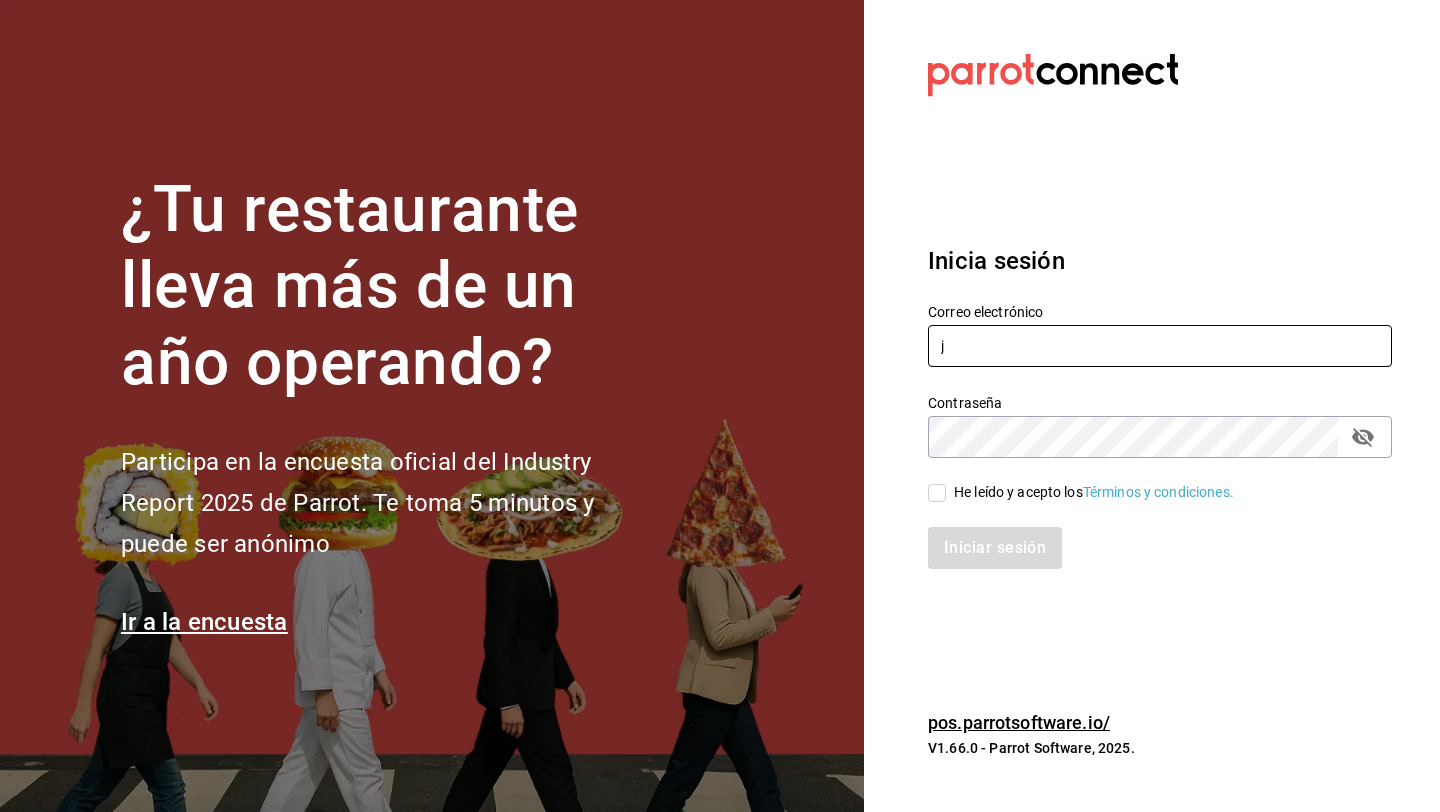 type on "[USERNAME]@[DOMAIN]" 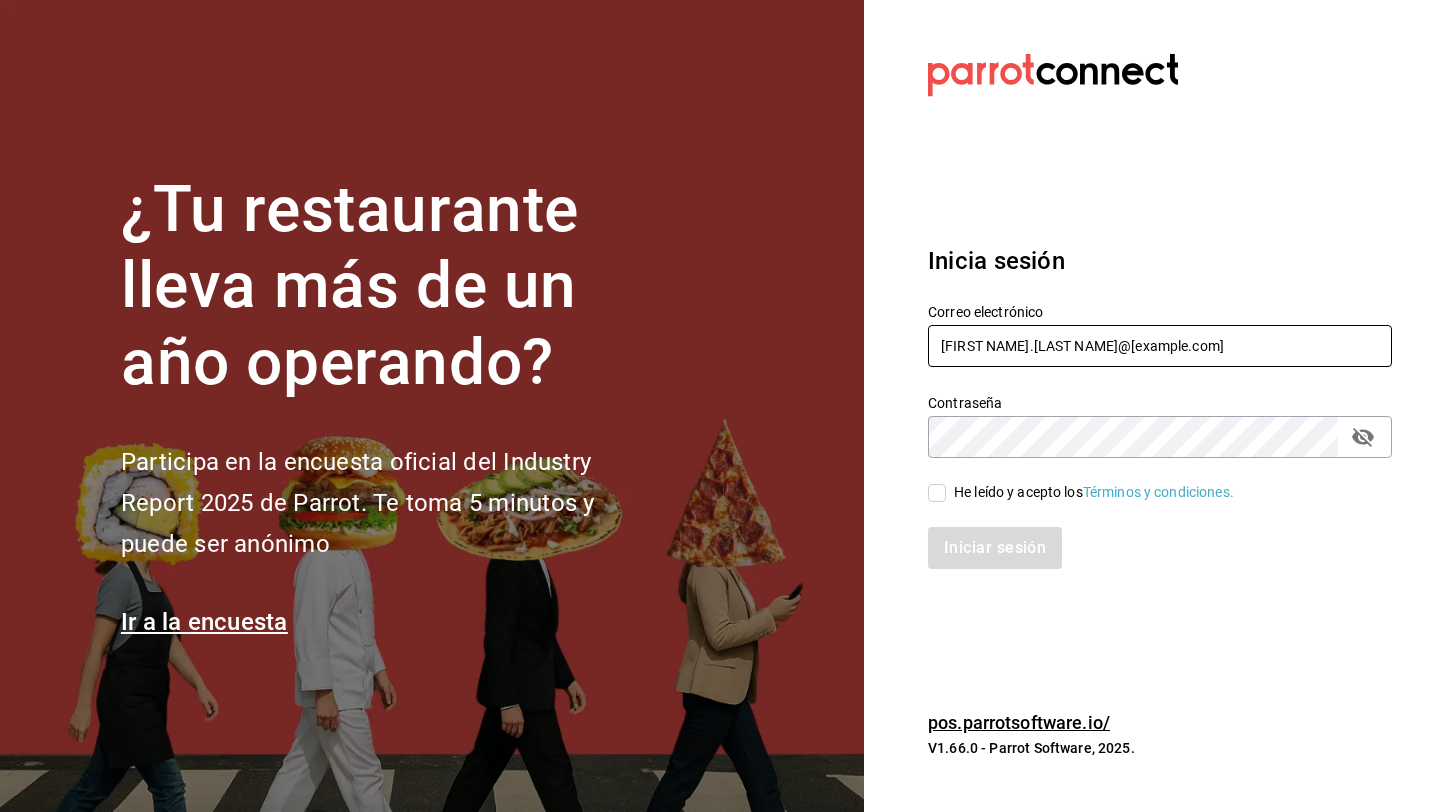 click on "jeduardo.quiroz.torres@gmail.com" at bounding box center (1160, 346) 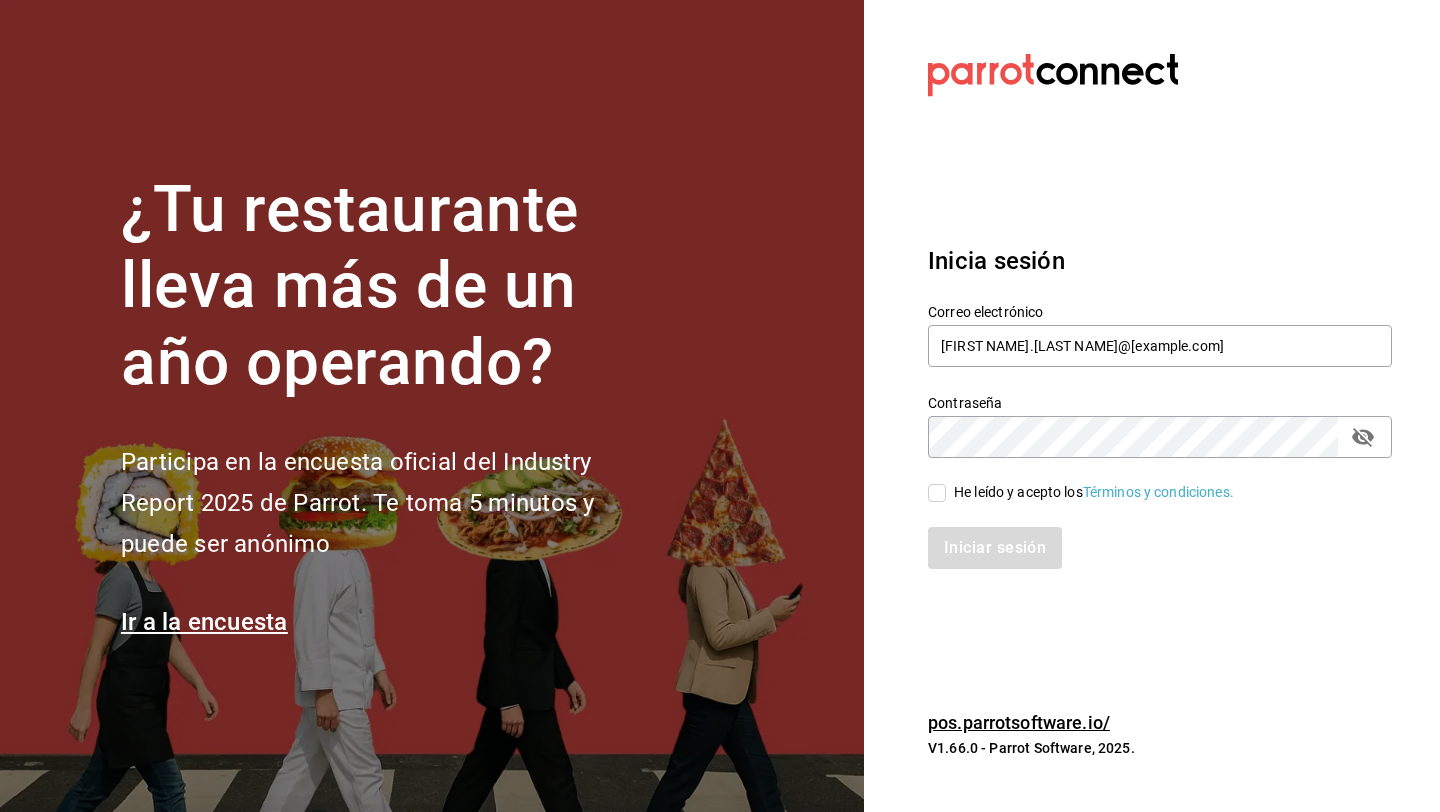 click on "He leído y acepto los  Términos y condiciones." at bounding box center [1094, 492] 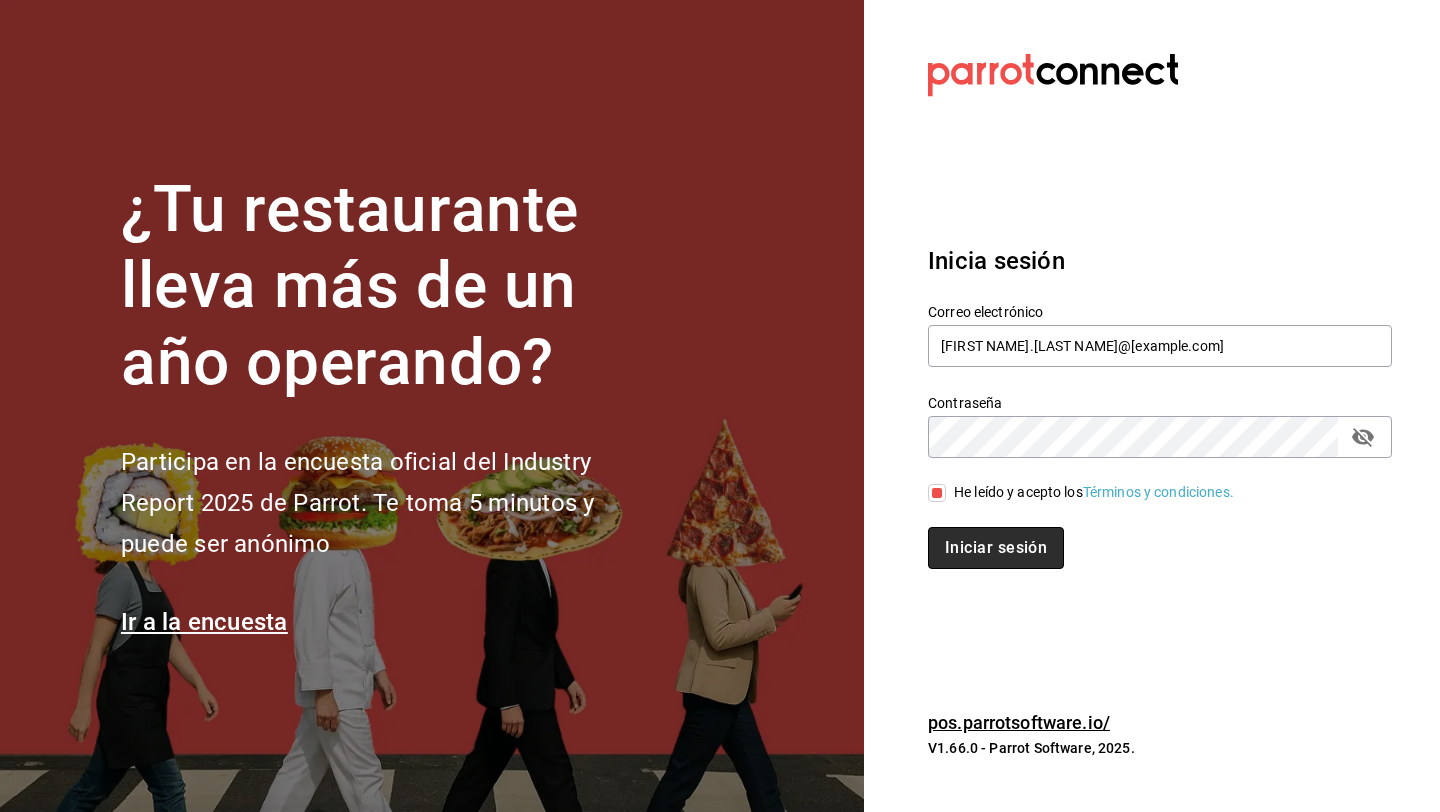 click on "Iniciar sesión" at bounding box center [996, 548] 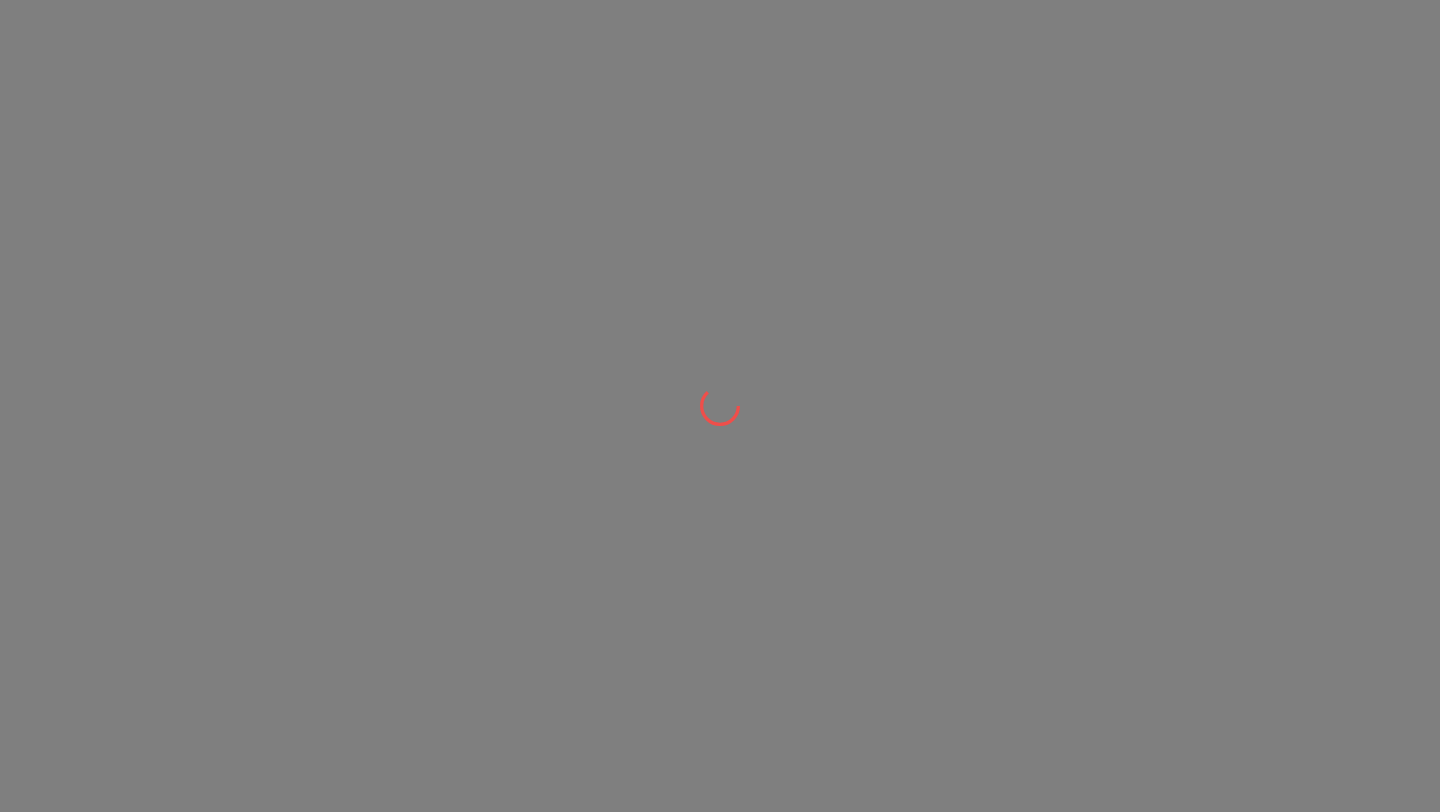 scroll, scrollTop: 0, scrollLeft: 0, axis: both 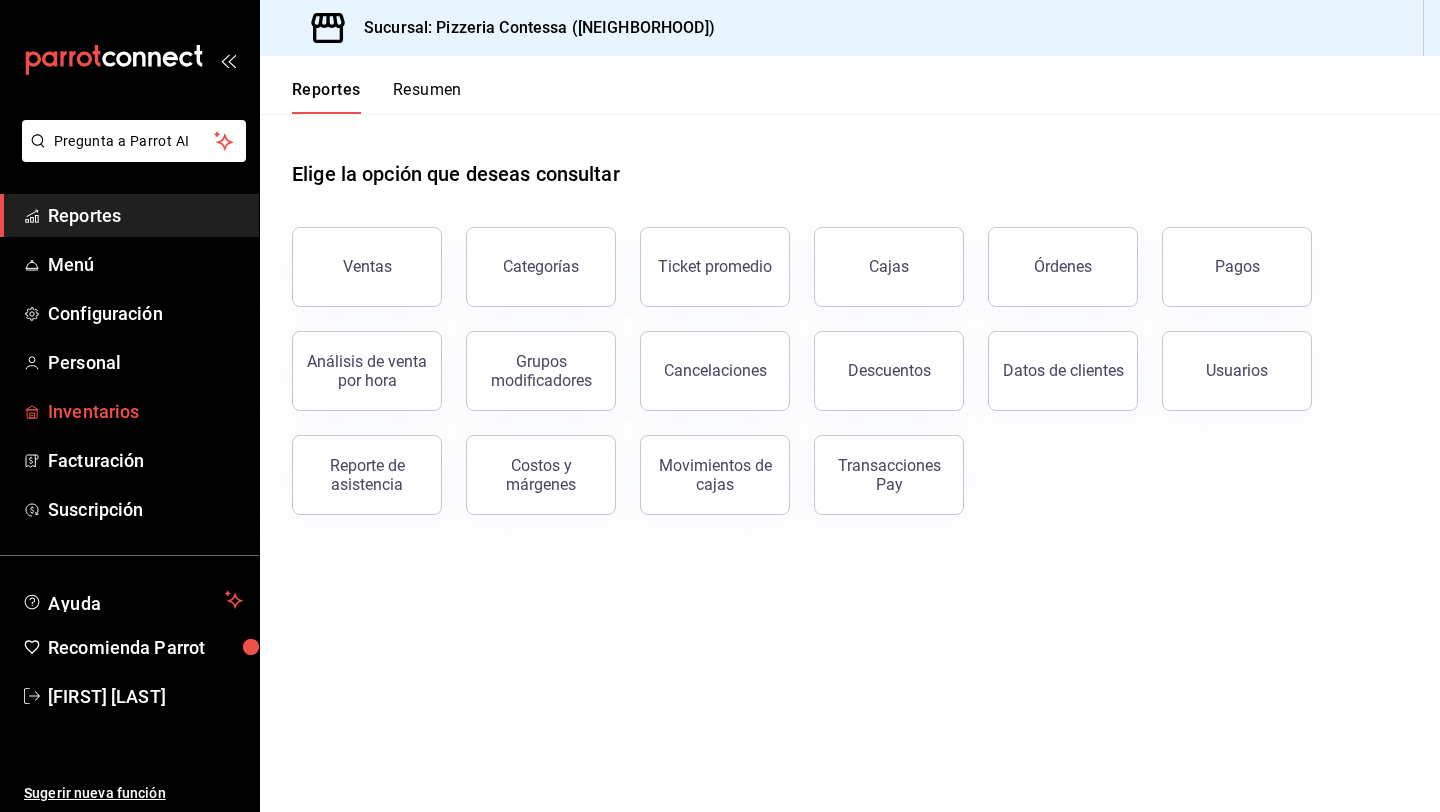 click on "Inventarios" at bounding box center (145, 411) 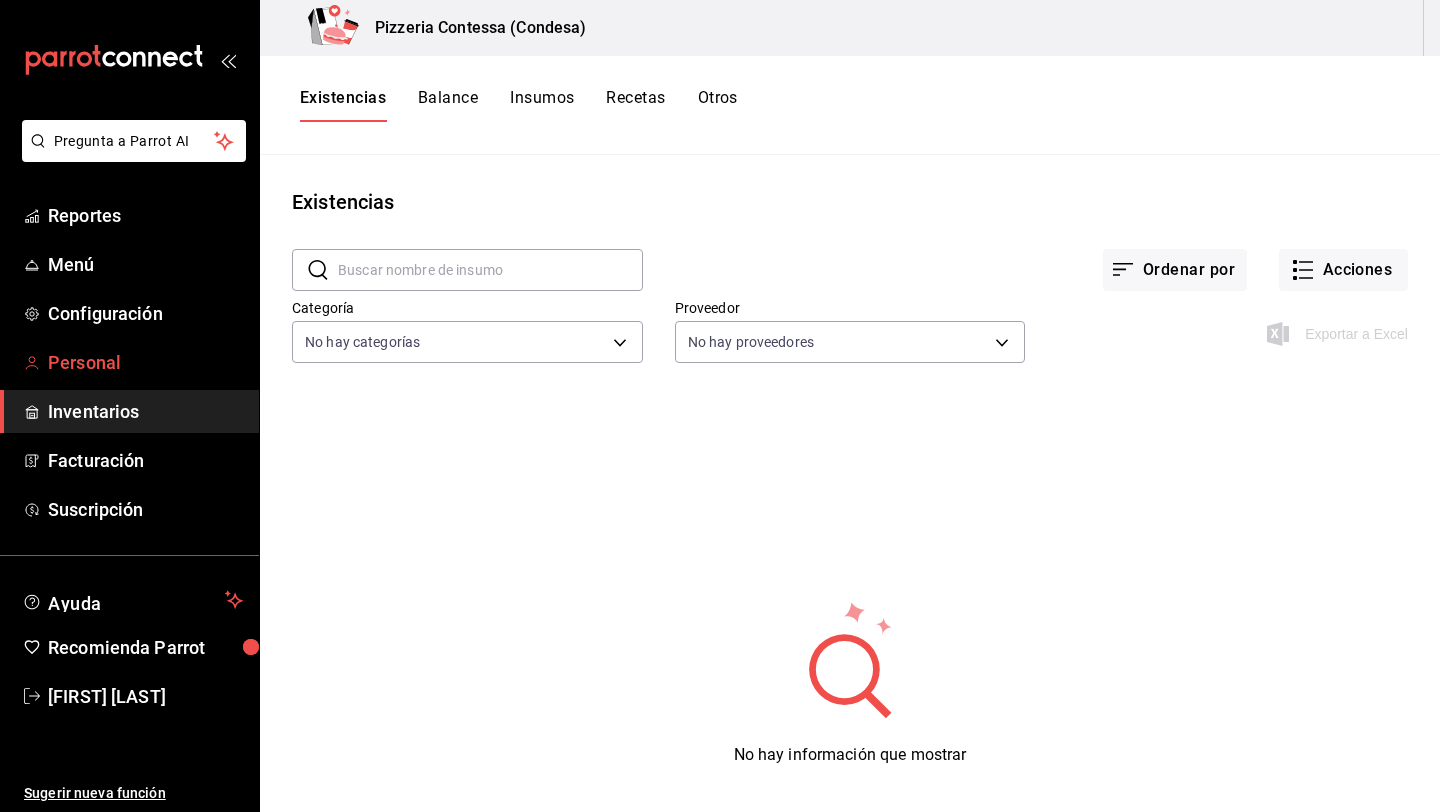 click on "Personal" at bounding box center (145, 362) 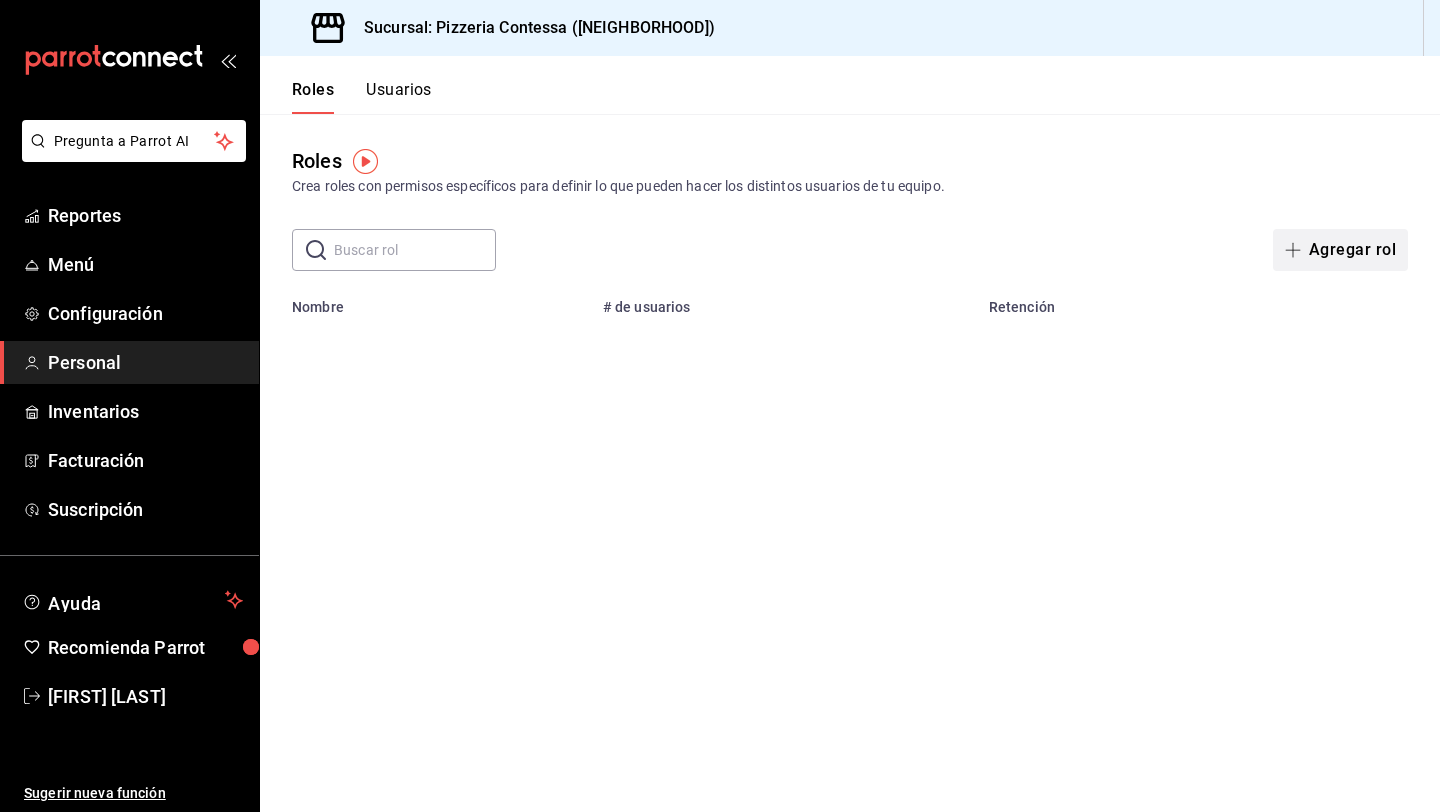 click on "Agregar rol" at bounding box center [1340, 250] 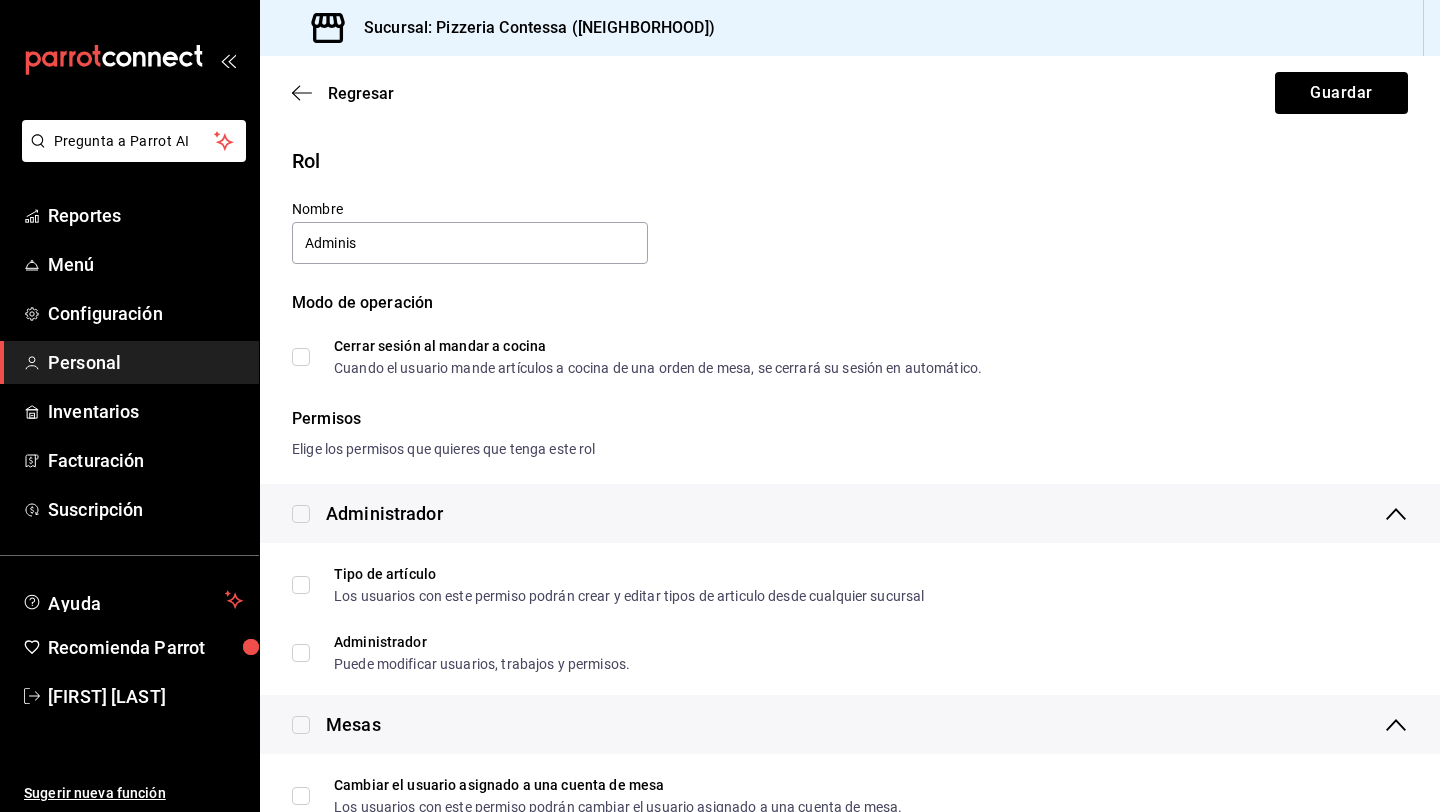 type on "Administrador" 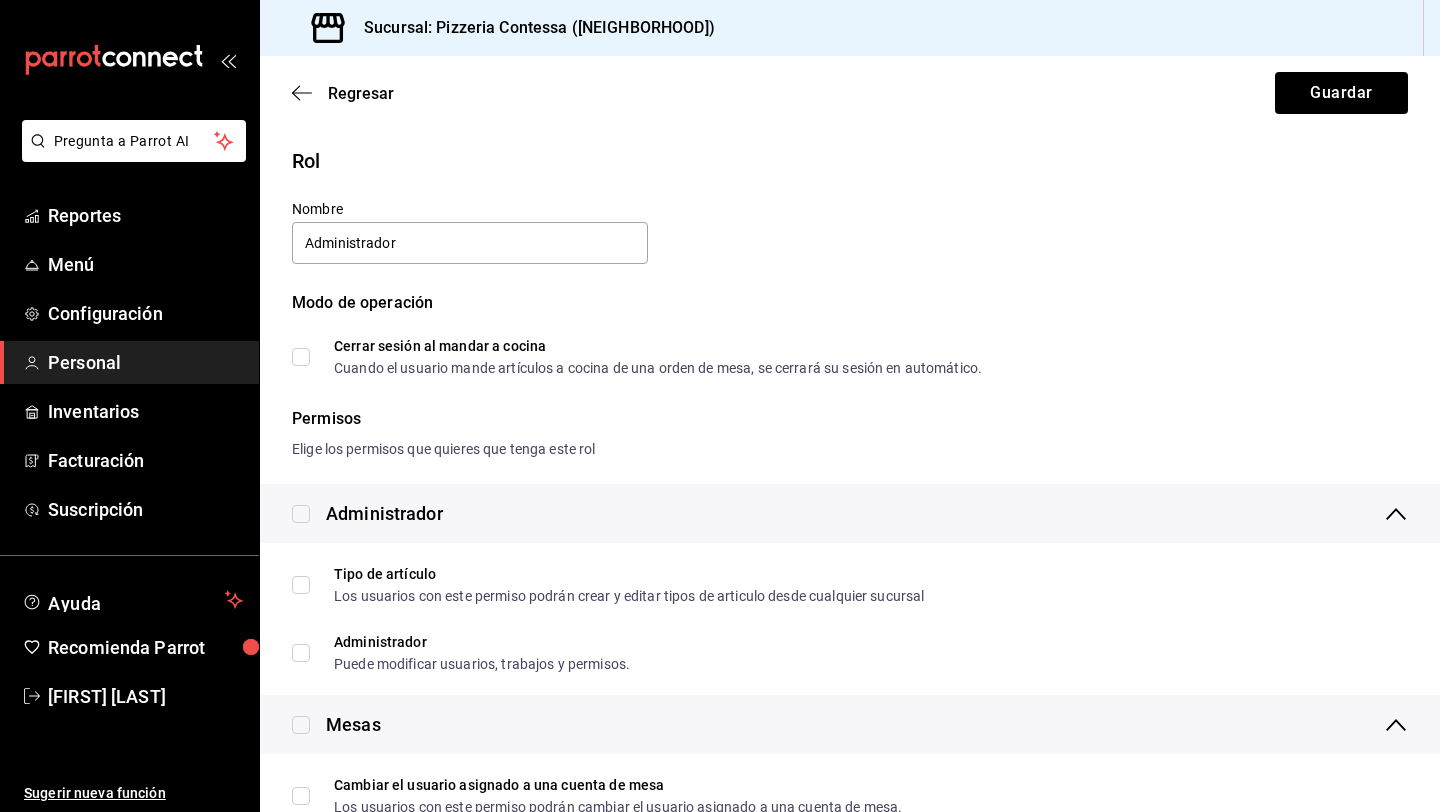 click at bounding box center (301, 514) 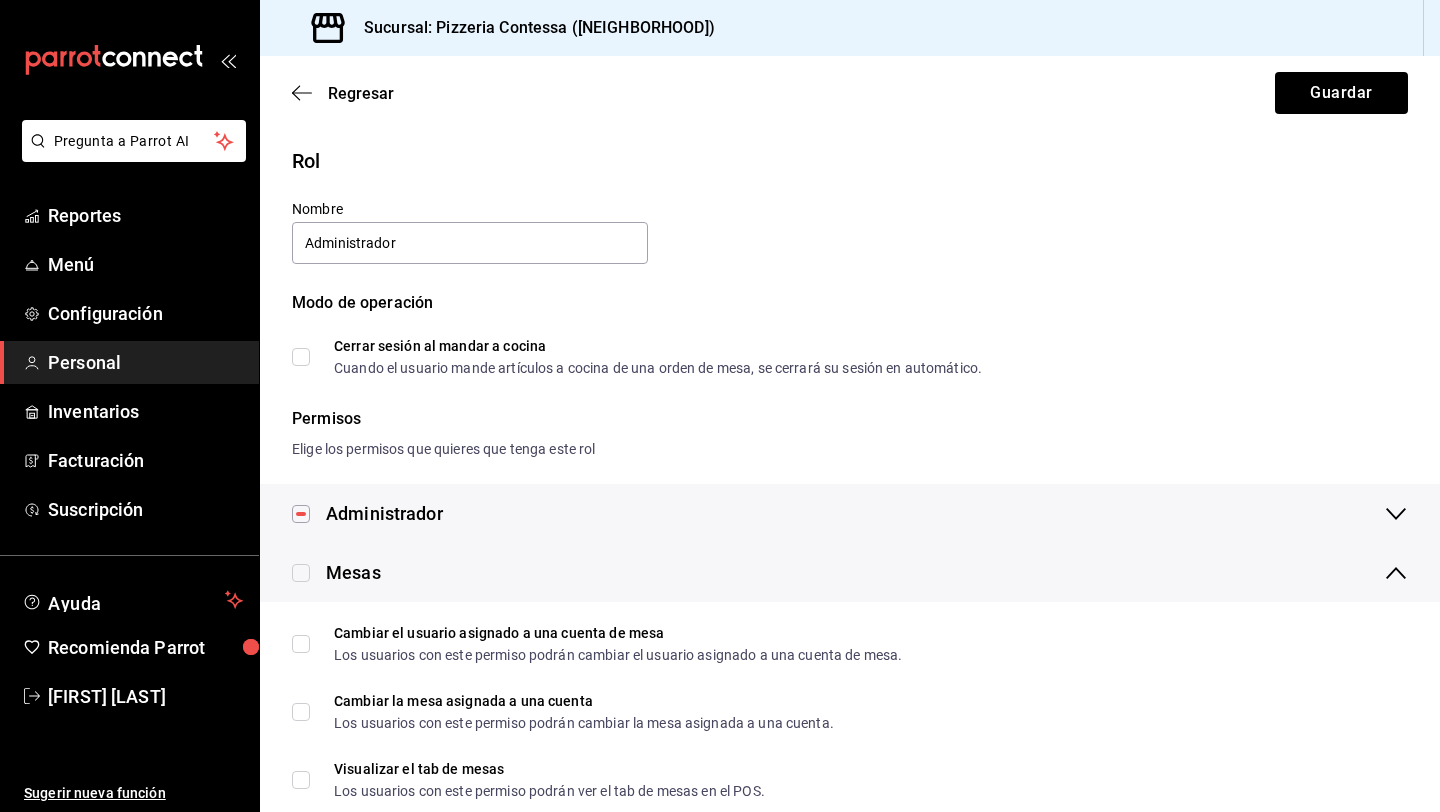 click at bounding box center [301, 514] 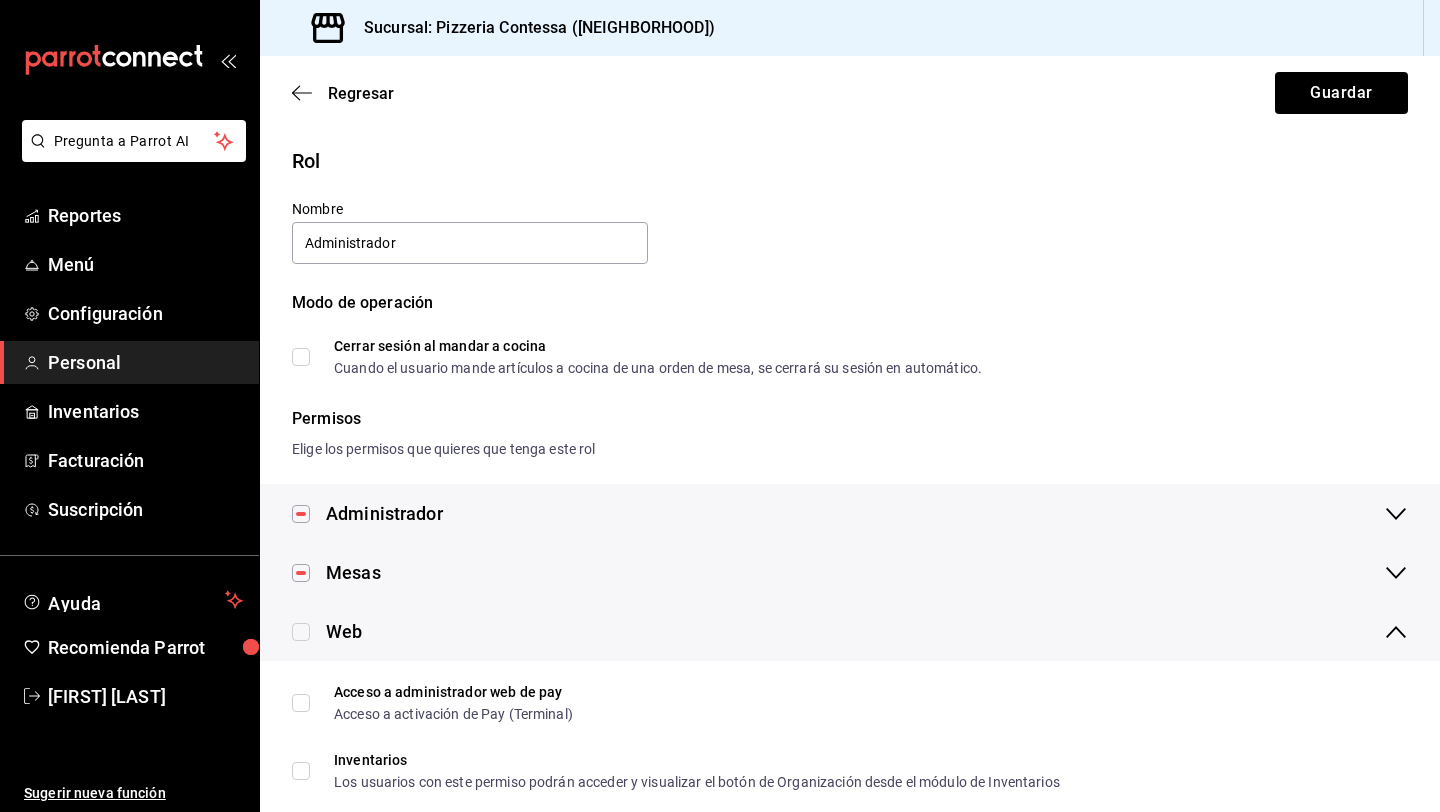 click at bounding box center (301, 514) 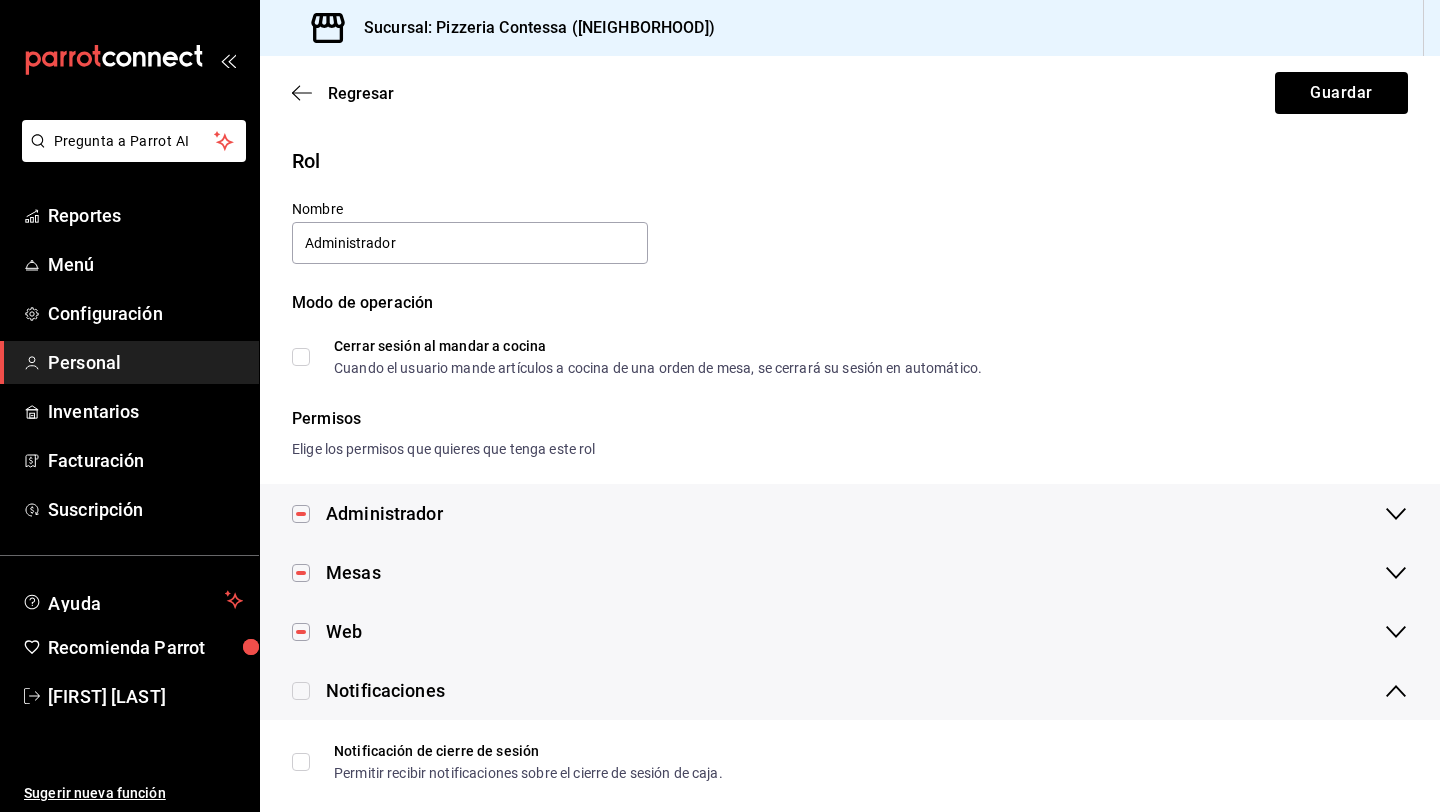 click at bounding box center (301, 514) 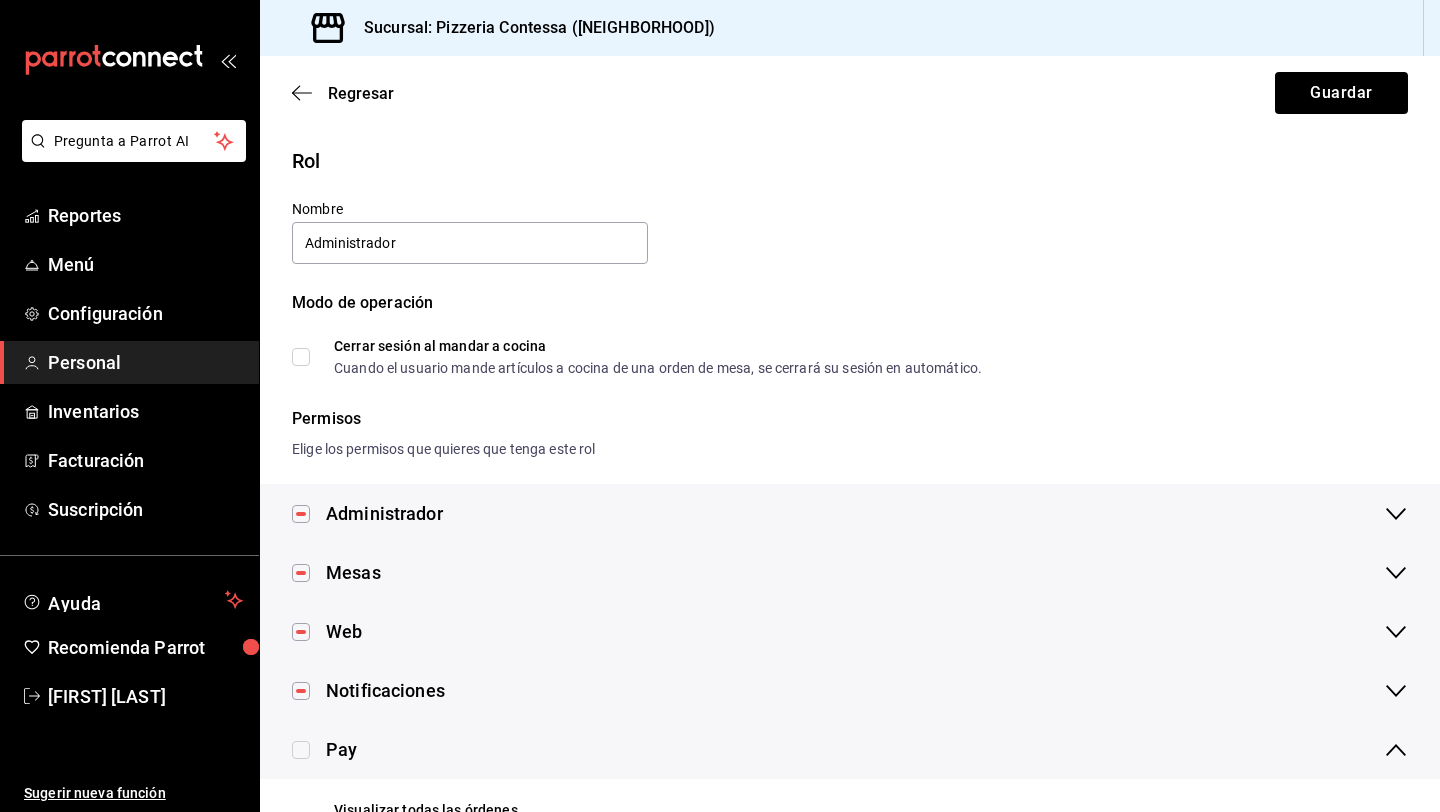 click at bounding box center [301, 514] 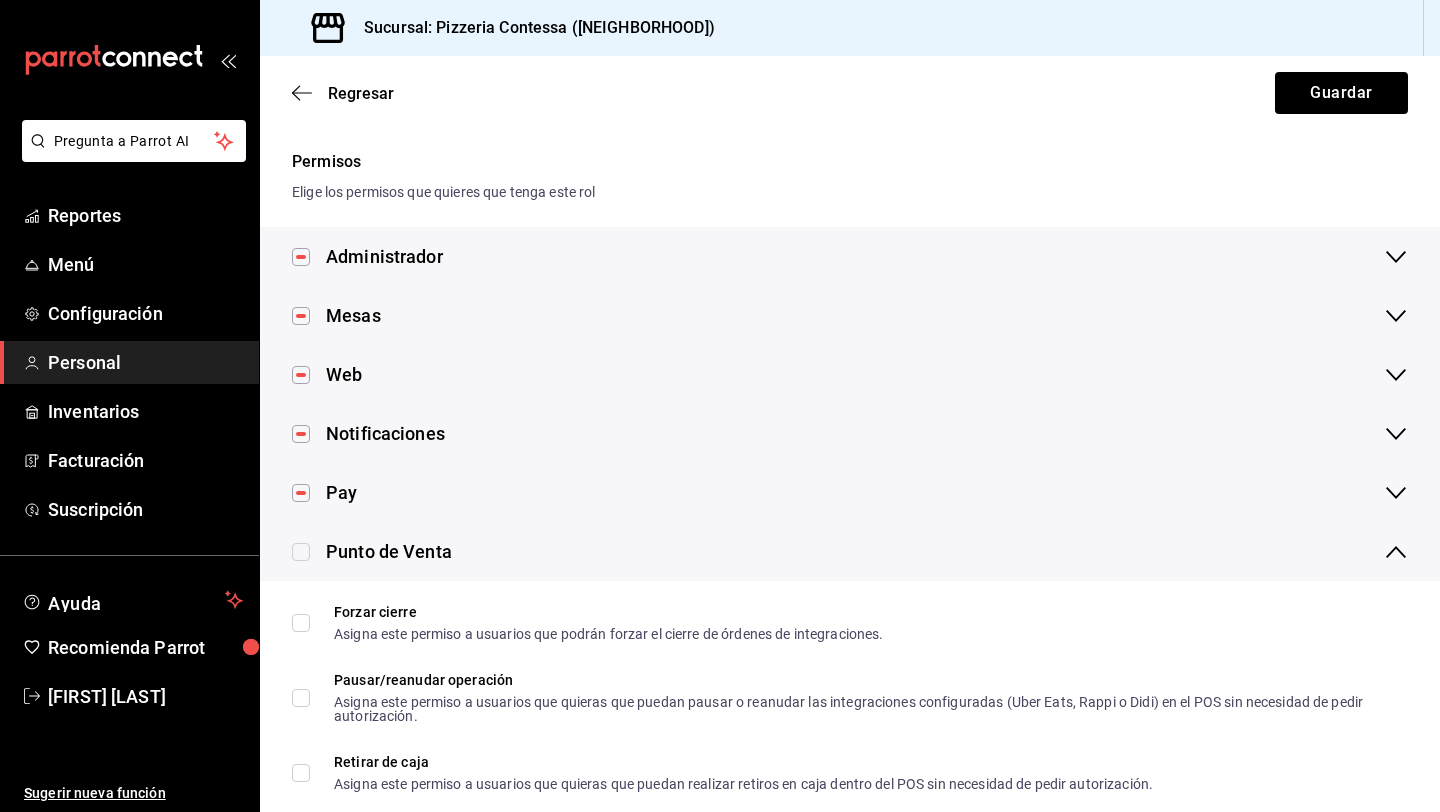 click at bounding box center [301, 257] 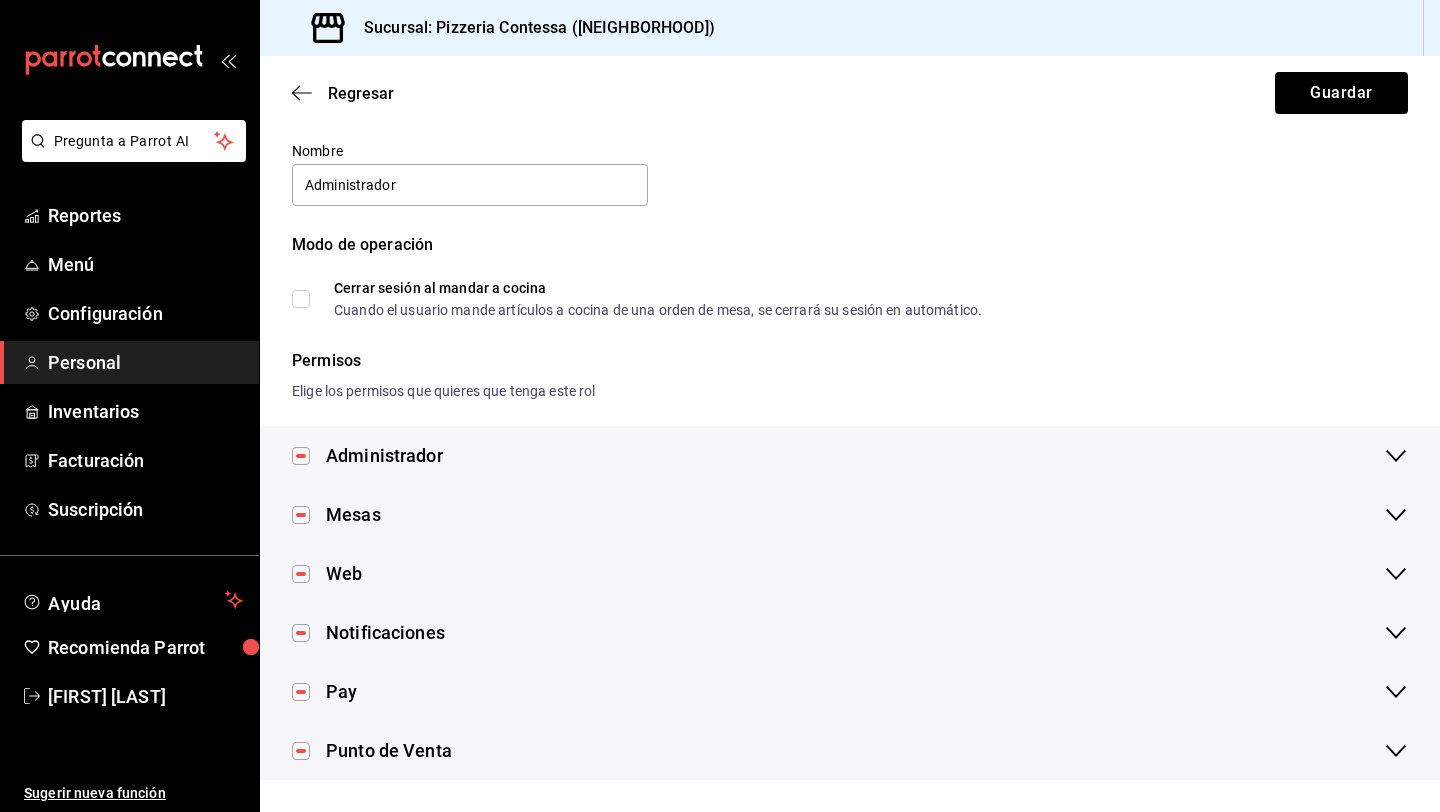 scroll, scrollTop: 58, scrollLeft: 0, axis: vertical 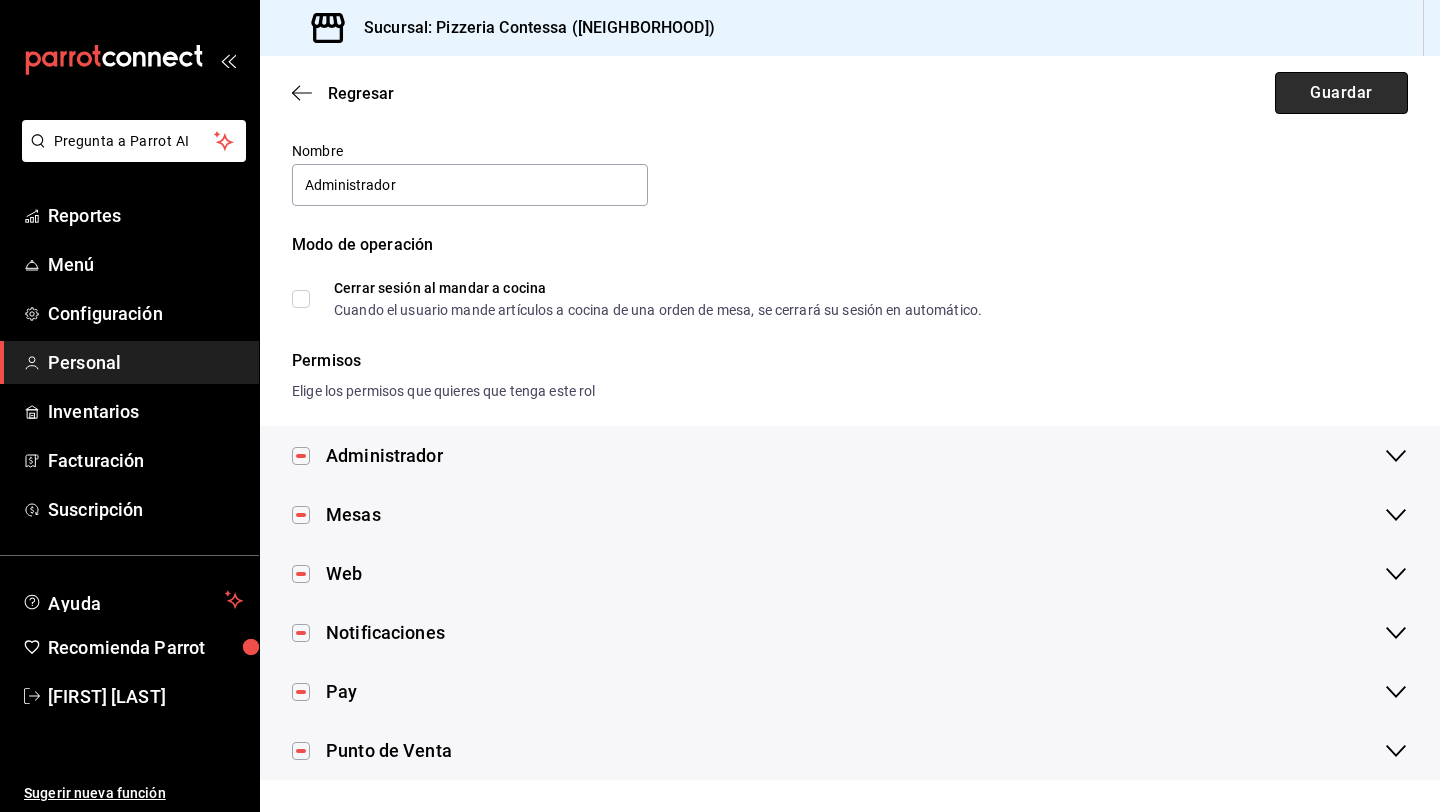 click on "Guardar" at bounding box center [1341, 93] 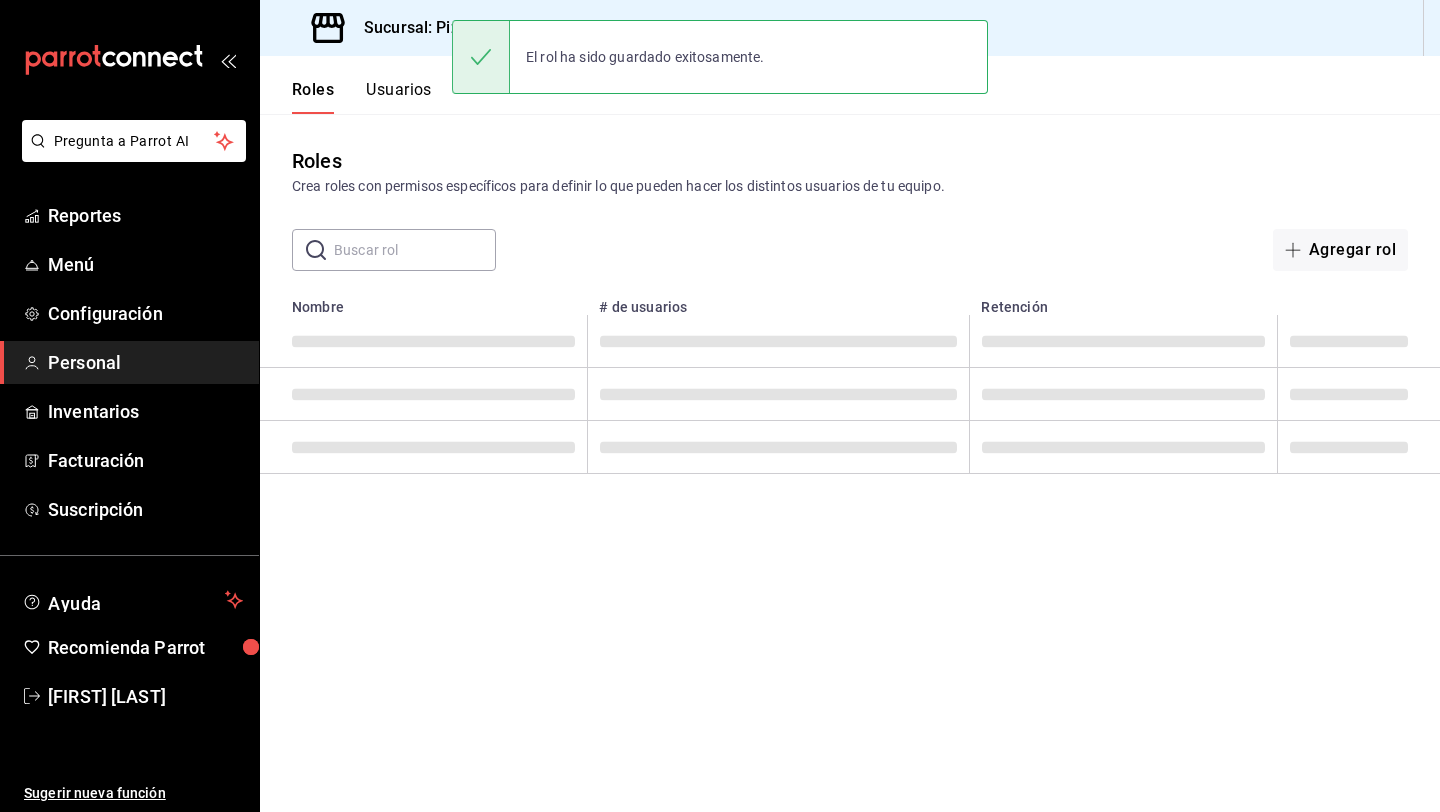 scroll, scrollTop: 0, scrollLeft: 0, axis: both 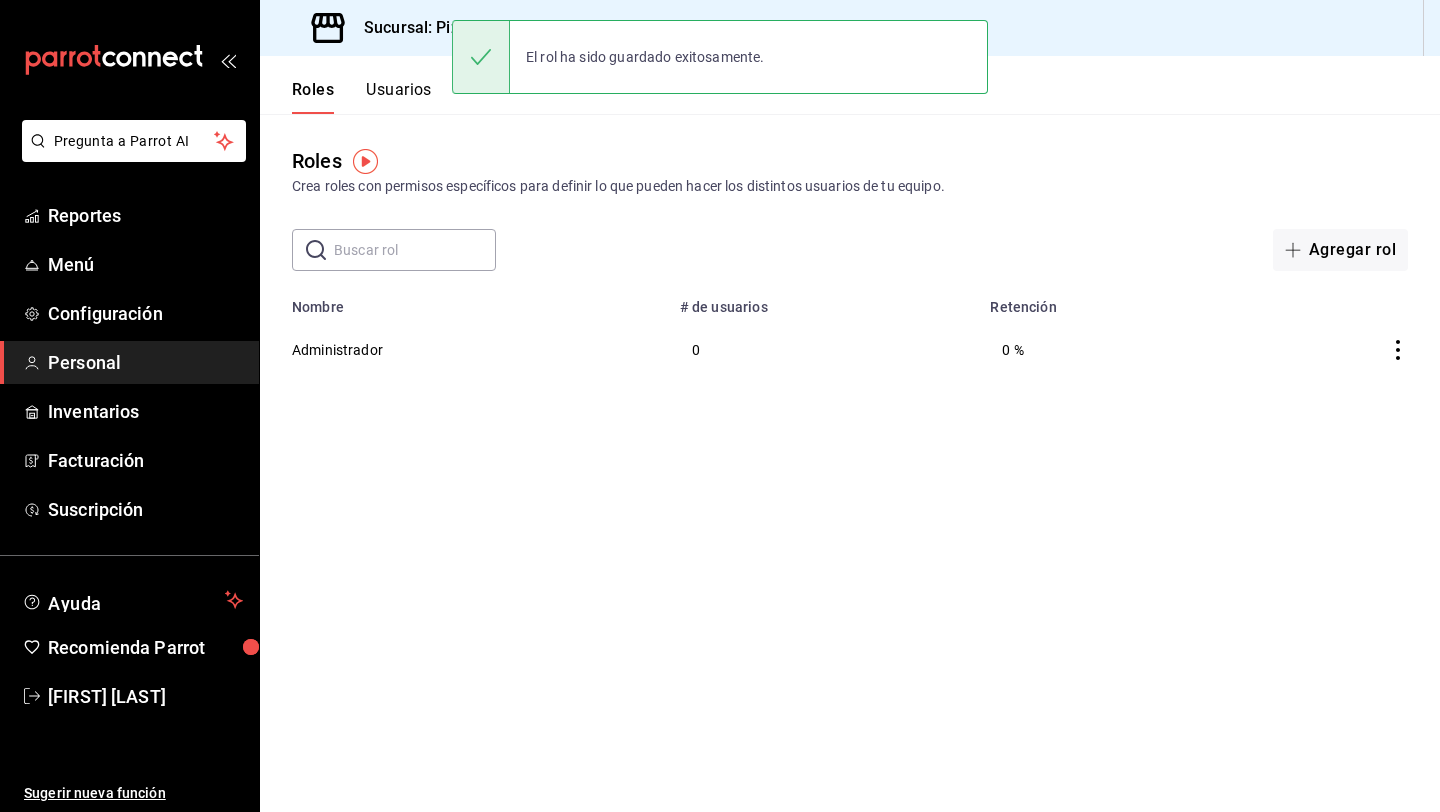click on "Usuarios" at bounding box center (399, 97) 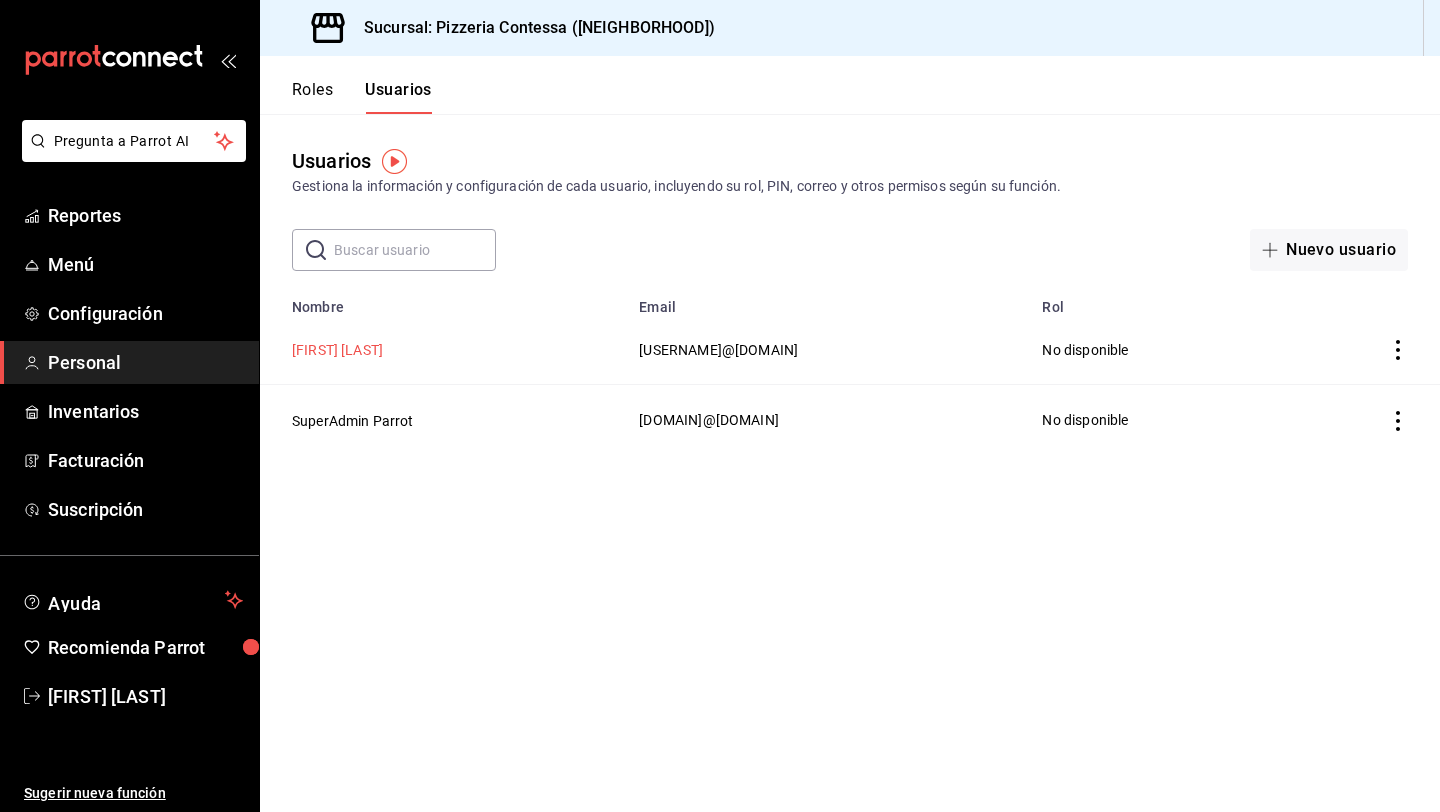 click on "[FIRST] [LAST]" at bounding box center (337, 350) 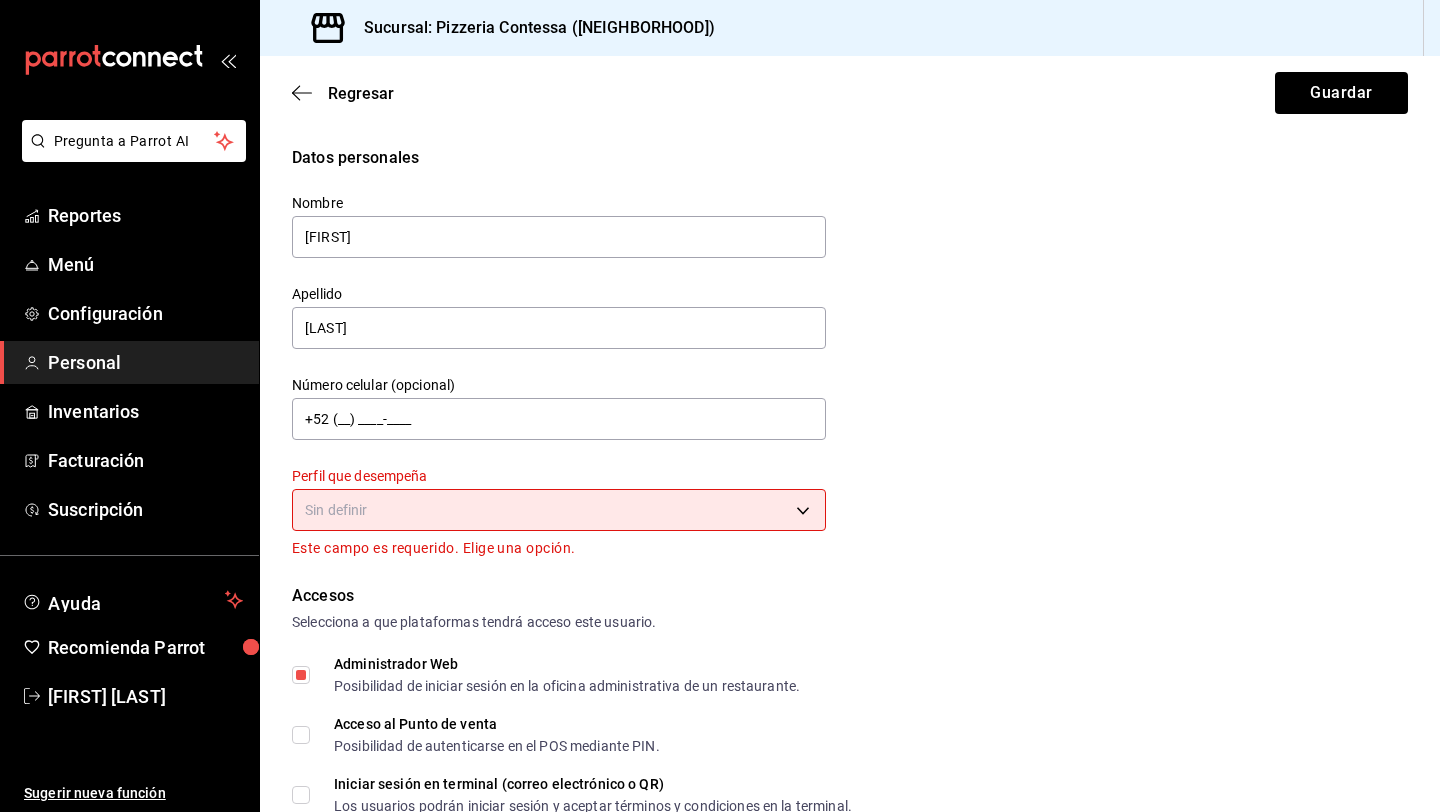 click on "Este campo es requerido. Elige una opción." at bounding box center (559, 548) 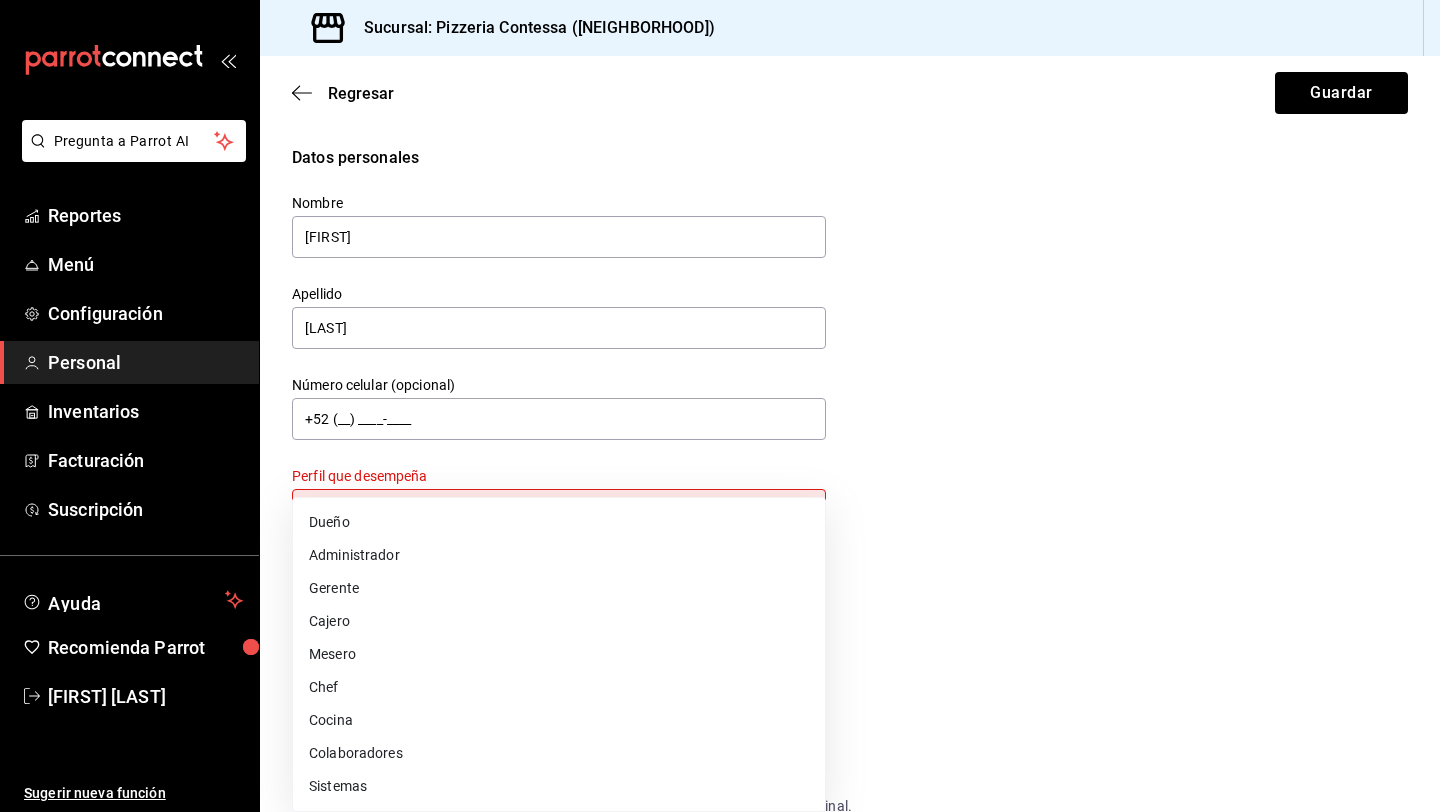 click on "Pregunta a Parrot AI Reportes   Menú   Configuración   Personal   Inventarios   Facturación   Suscripción   Ayuda Recomienda Parrot   [FIRST] [LAST]   Sugerir nueva función   Sucursal: Pizzeria Contessa ([NEIGHBORHOOD]) Regresar Guardar Datos personales Nombre [FIRST] Apellido [LAST] Número celular (opcional) +52 ([AREA_CODE]) ____-____ Perfil que desempeña Sin definir Este campo es requerido. Elige una opción. Accesos Selecciona a que plataformas tendrá acceso este usuario. Administrador Web Posibilidad de iniciar sesión en la oficina administrativa de un restaurante.  Acceso al Punto de venta Posibilidad de autenticarse en el POS mediante PIN.  Iniciar sesión en terminal (correo electrónico o QR) Los usuarios podrán iniciar sesión y aceptar términos y condiciones en la terminal. Acceso uso de terminal Los usuarios podrán acceder y utilizar la terminal para visualizar y procesar pagos de sus órdenes. Correo electrónico Se volverá obligatorio al tener ciertos accesos activados. Contraseña Contraseña PIN" at bounding box center (720, 406) 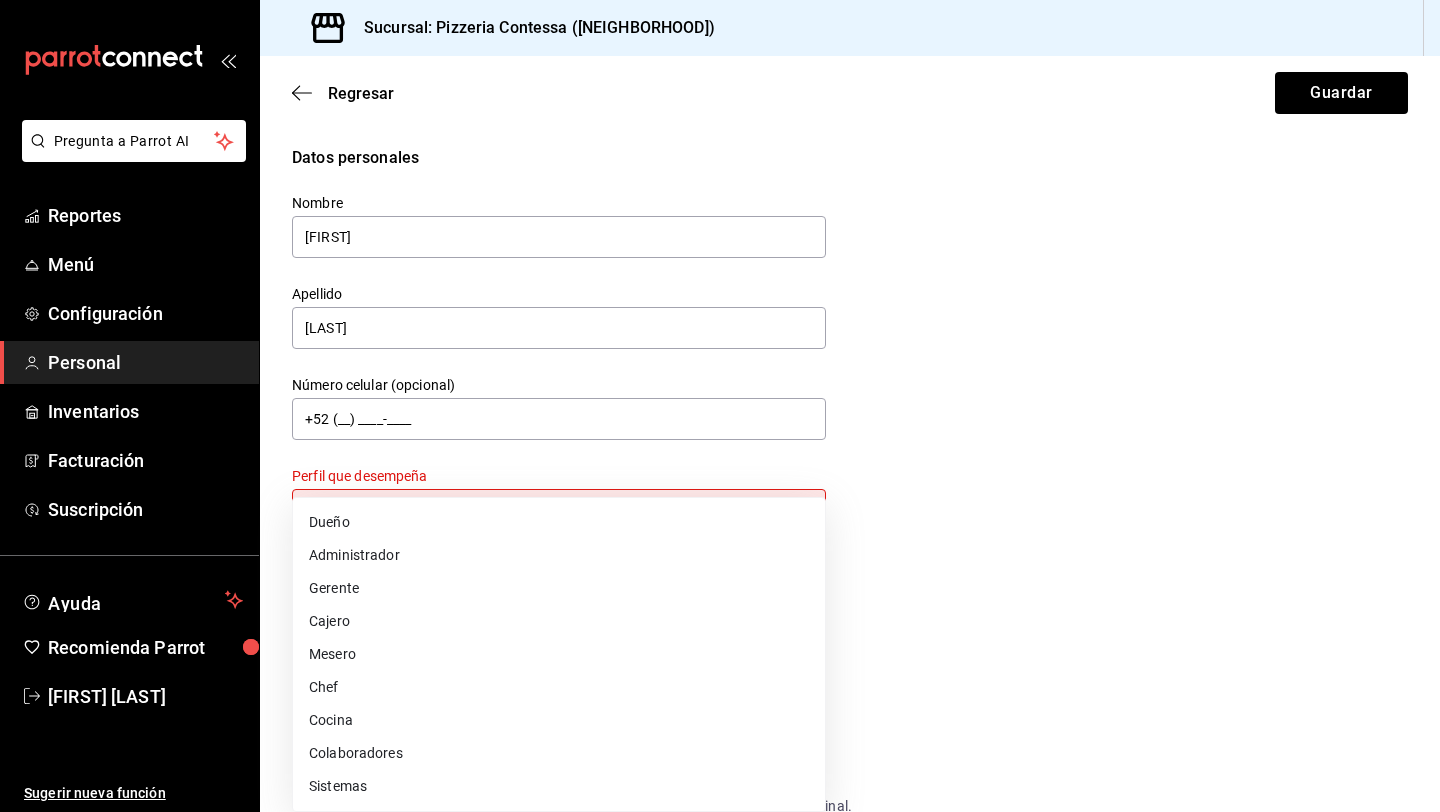 click on "Administrador" at bounding box center [559, 555] 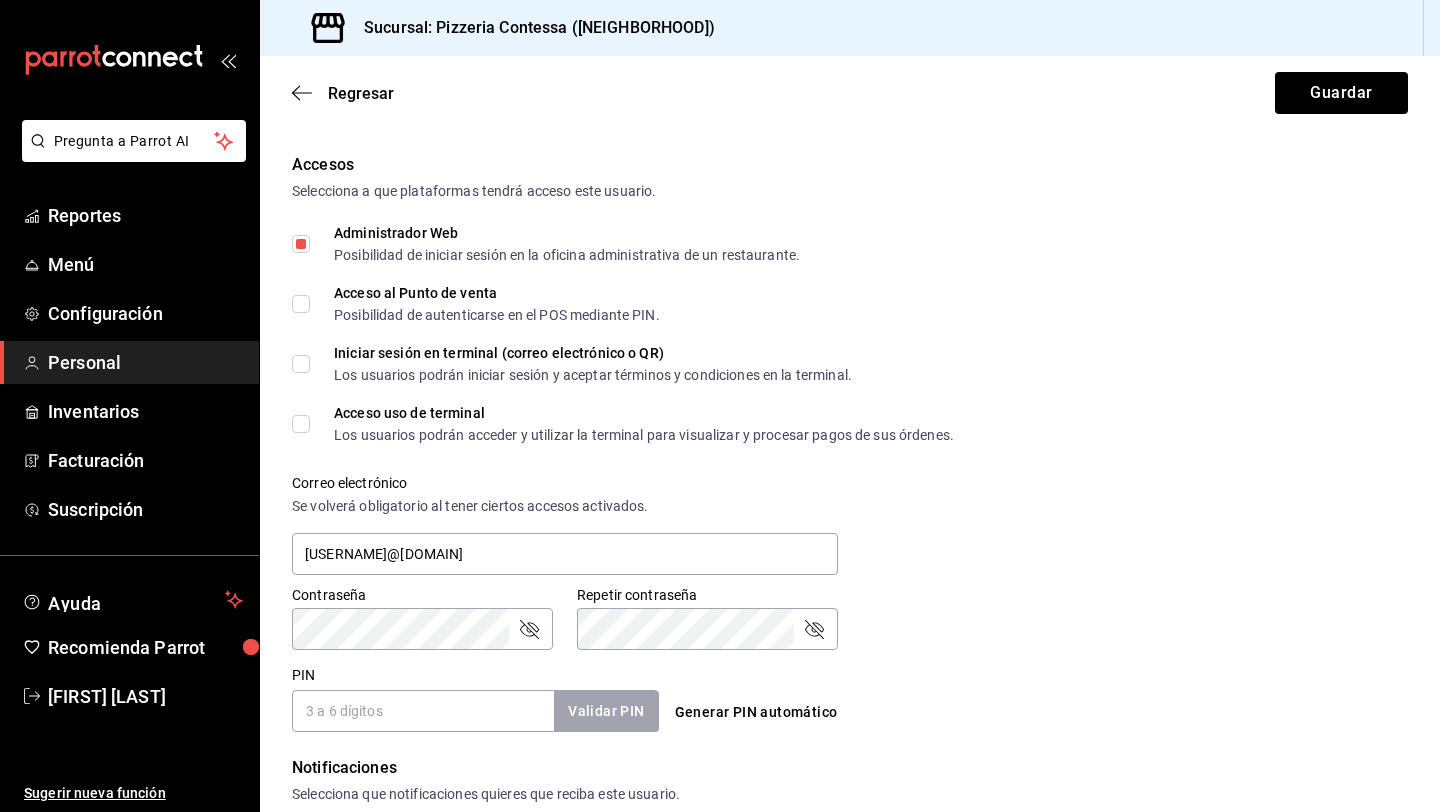 scroll, scrollTop: 786, scrollLeft: 0, axis: vertical 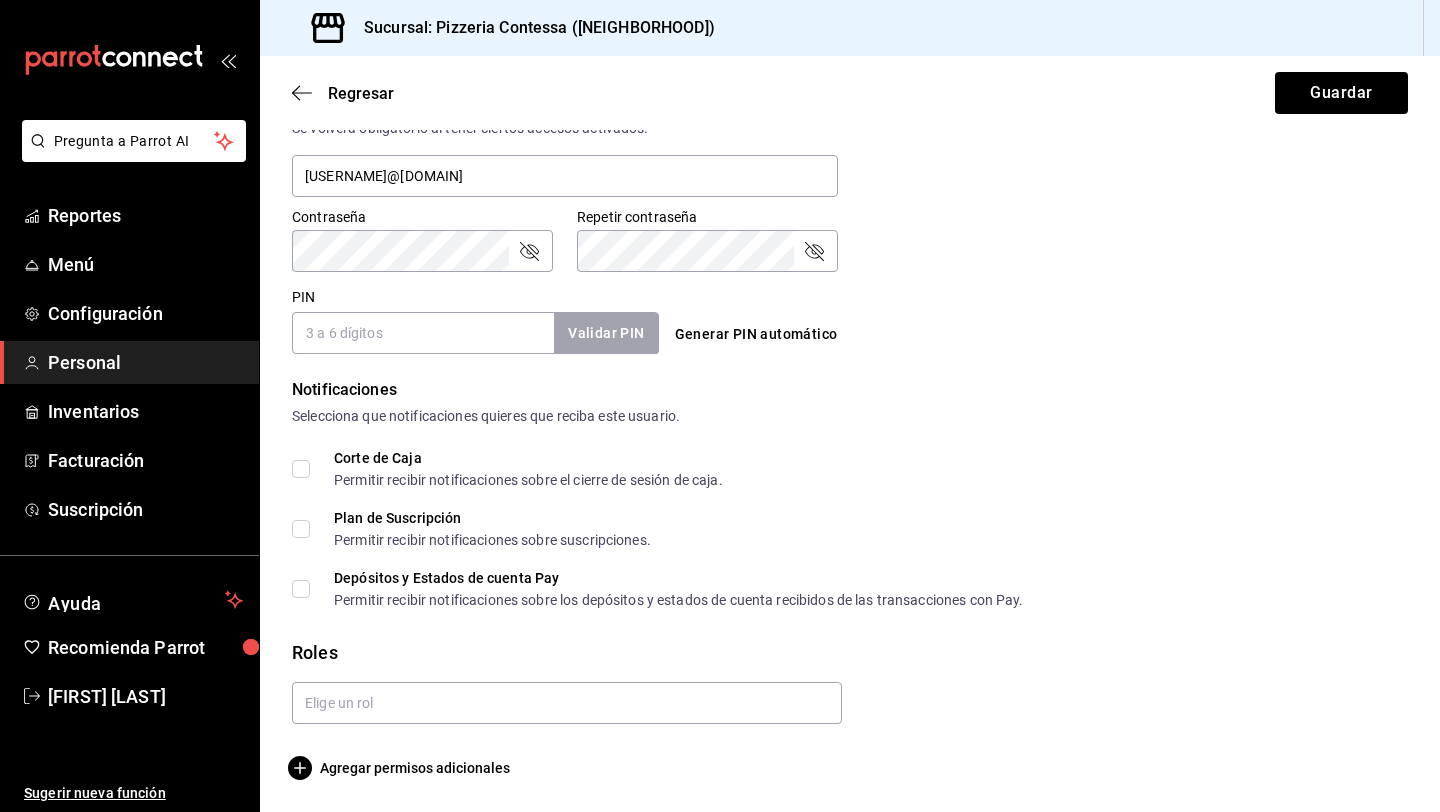 click on "Corte de Caja Permitir recibir notificaciones sobre el cierre de sesión de caja." at bounding box center [301, 469] 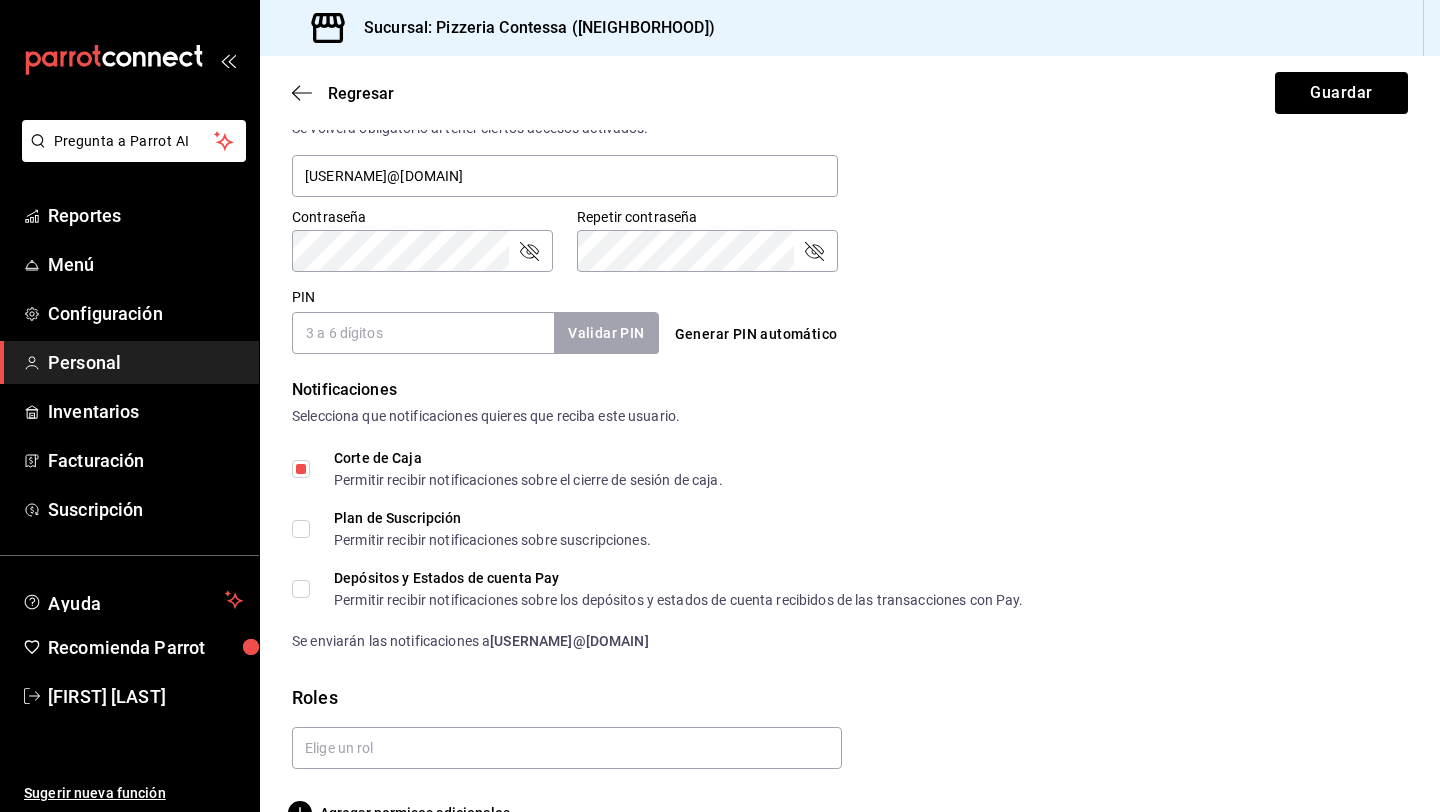 click on "Plan de Suscripción Permitir recibir notificaciones sobre suscripciones." at bounding box center [301, 529] 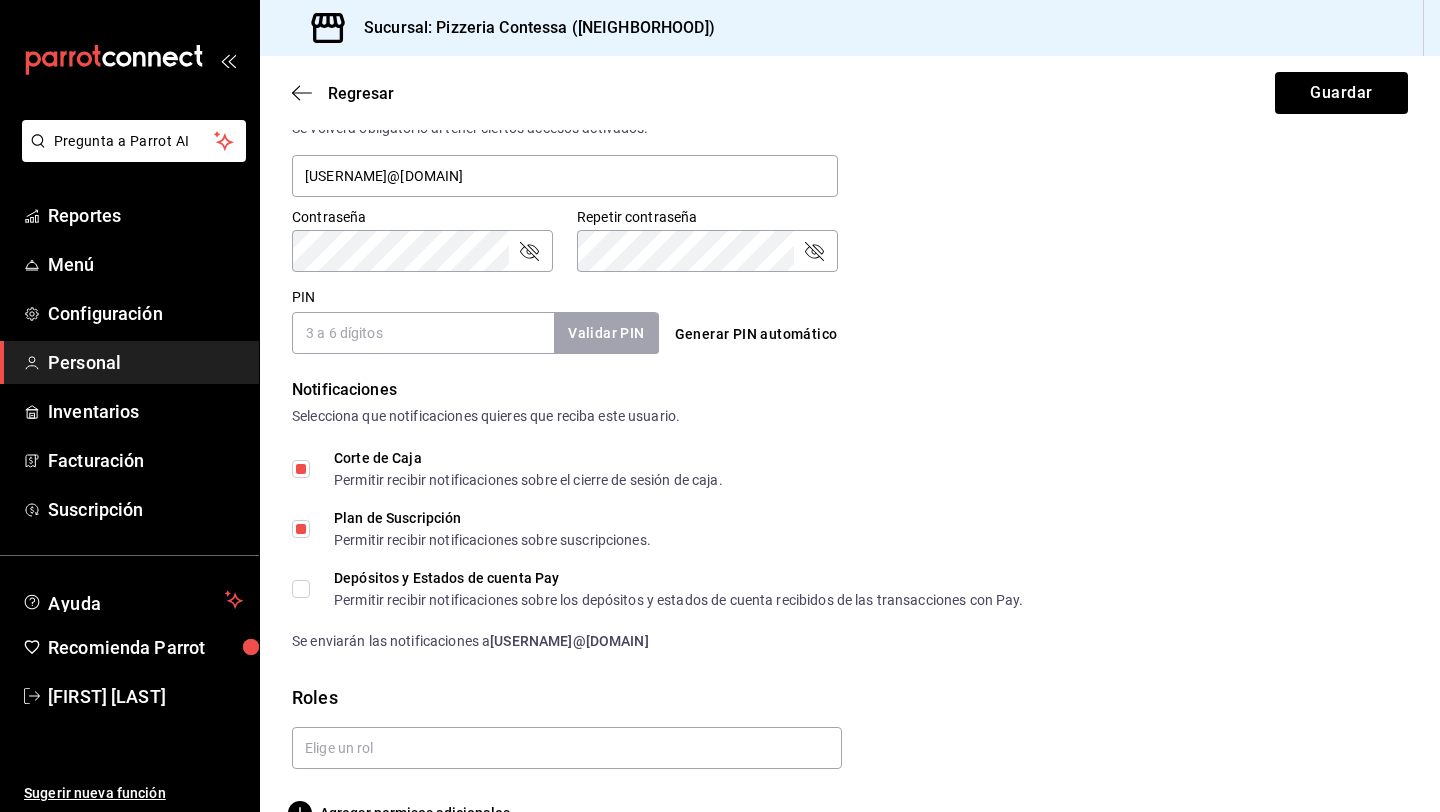 click on "Depósitos y Estados de cuenta Pay Permitir recibir notificaciones sobre los depósitos y estados de cuenta recibidos de las transacciones con Pay." at bounding box center (301, 589) 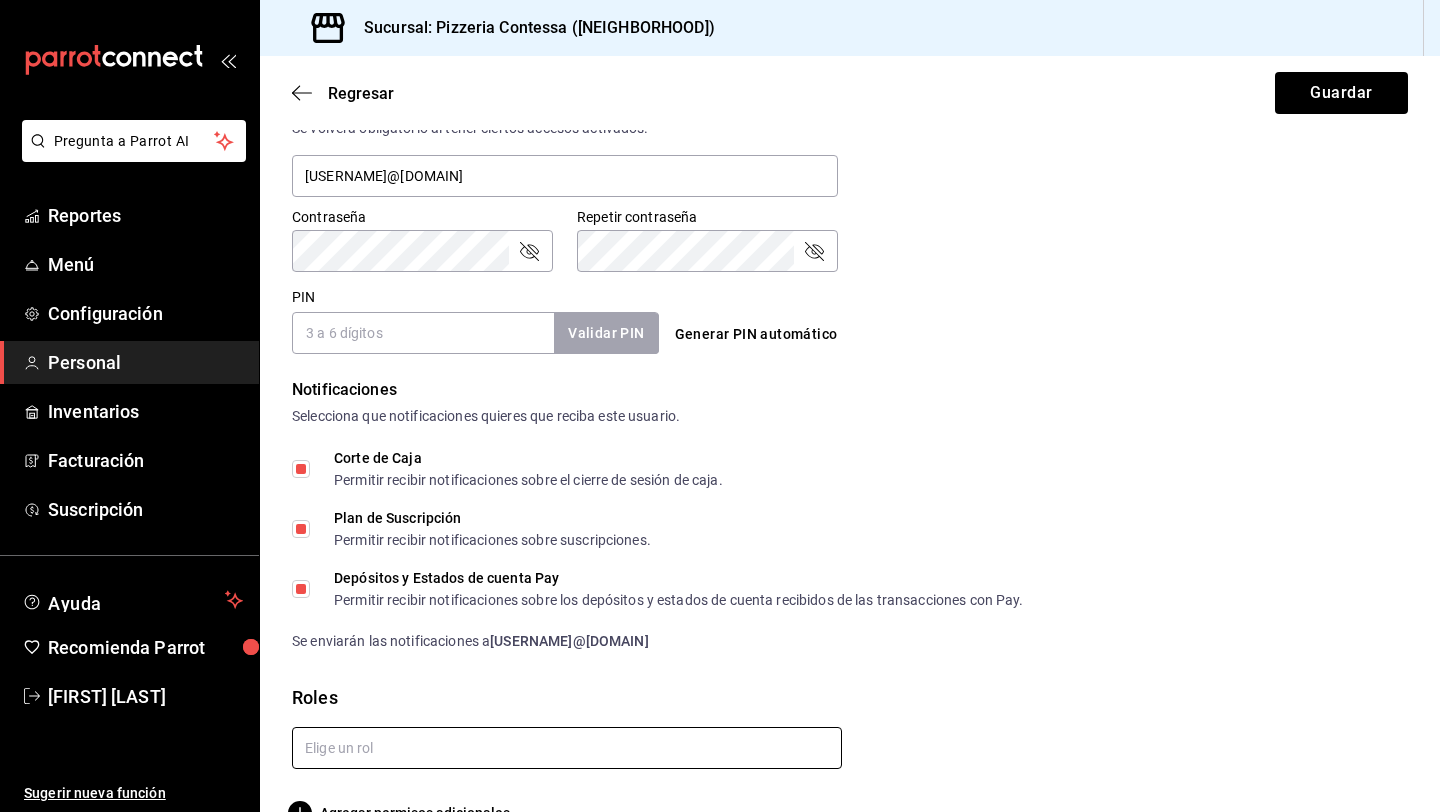 click at bounding box center [567, 748] 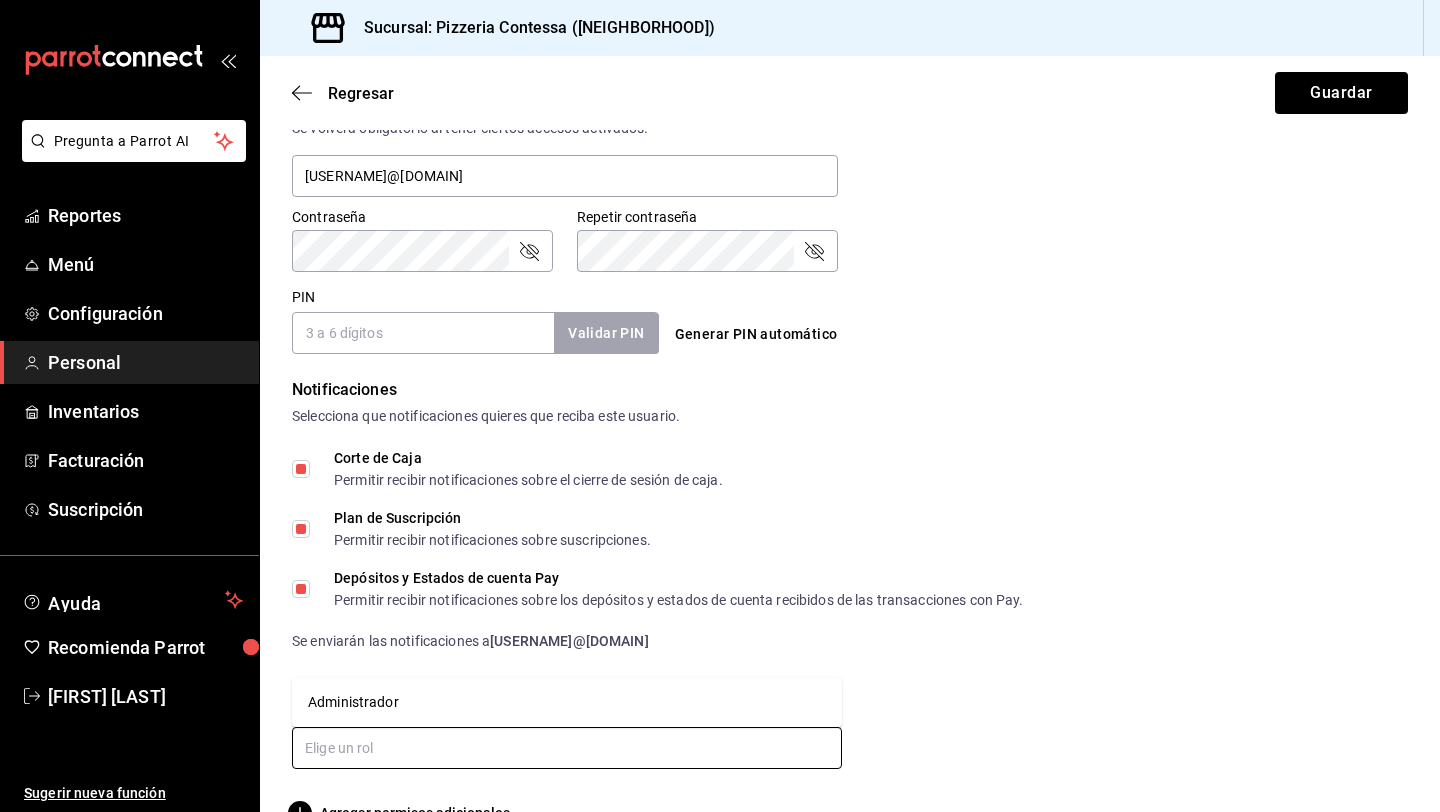 click on "Administrador" at bounding box center [567, 702] 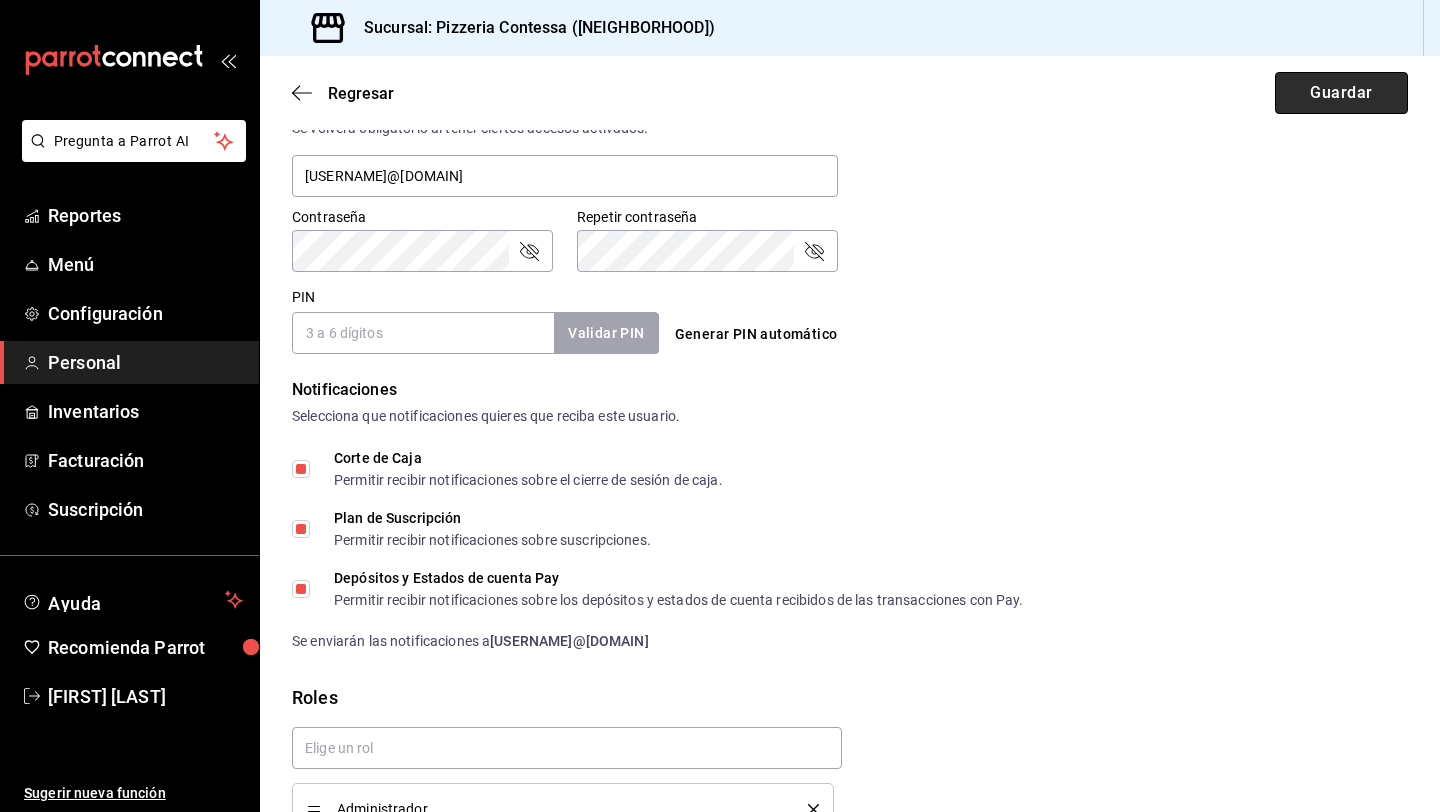click on "Guardar" at bounding box center (1341, 93) 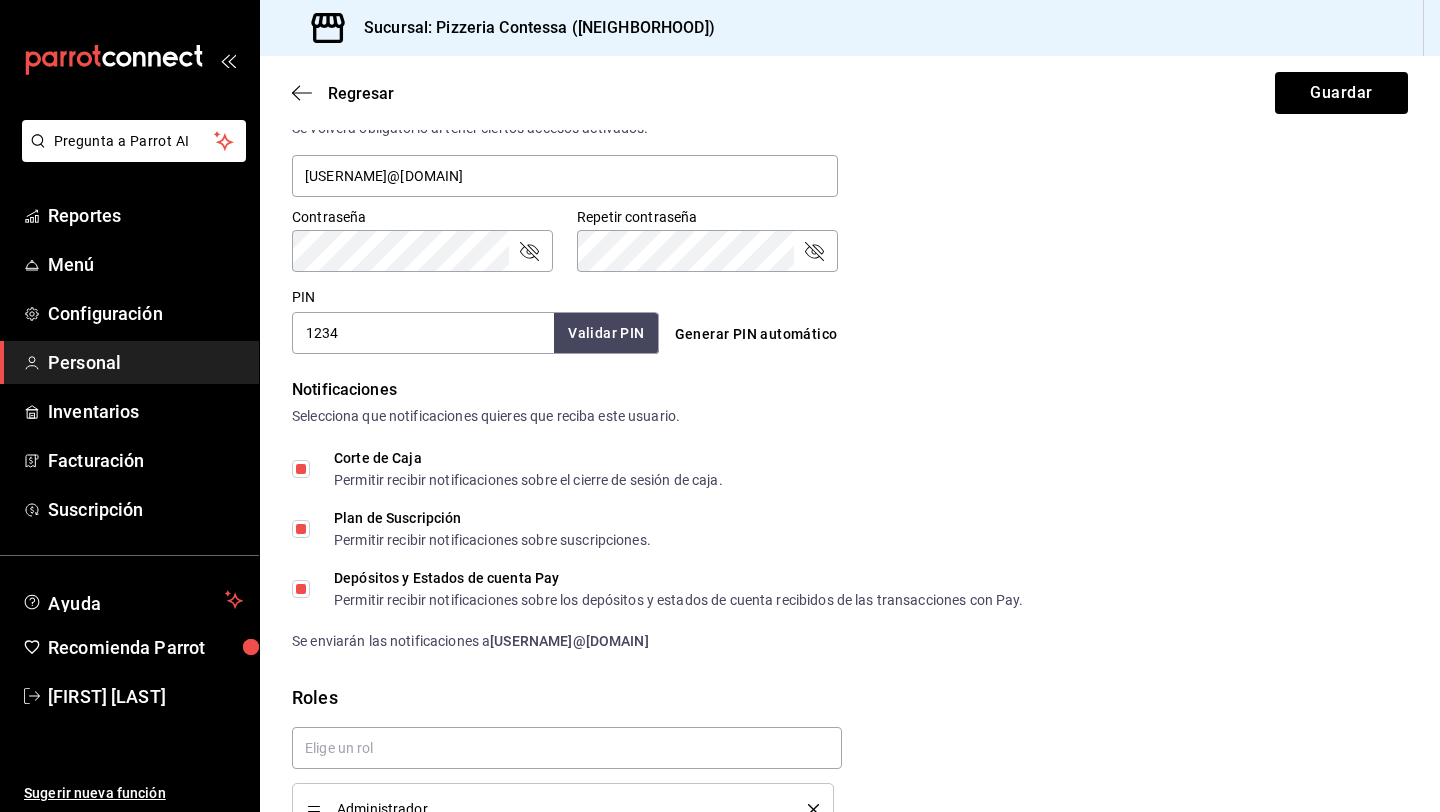type on "1234" 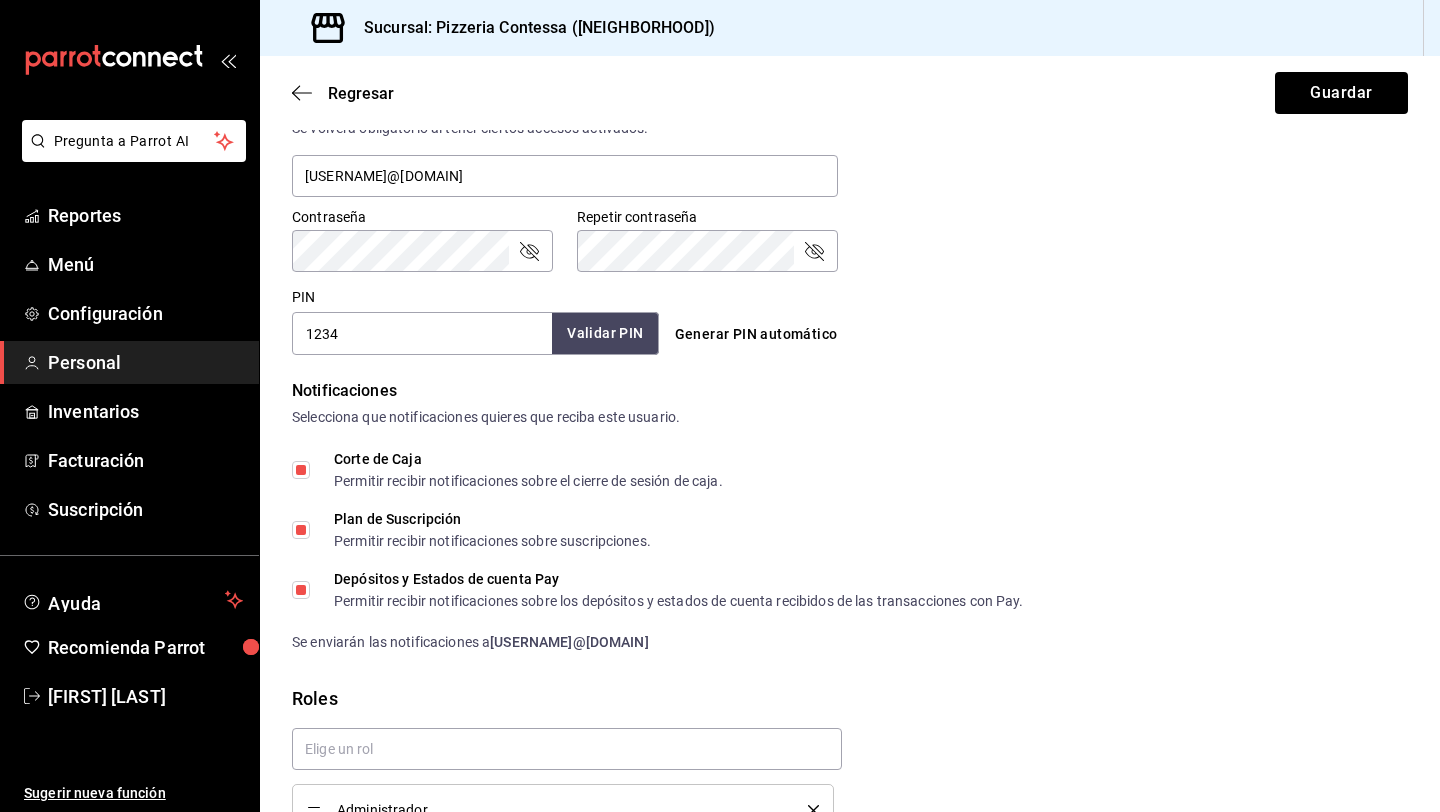click on "Validar PIN" at bounding box center [605, 333] 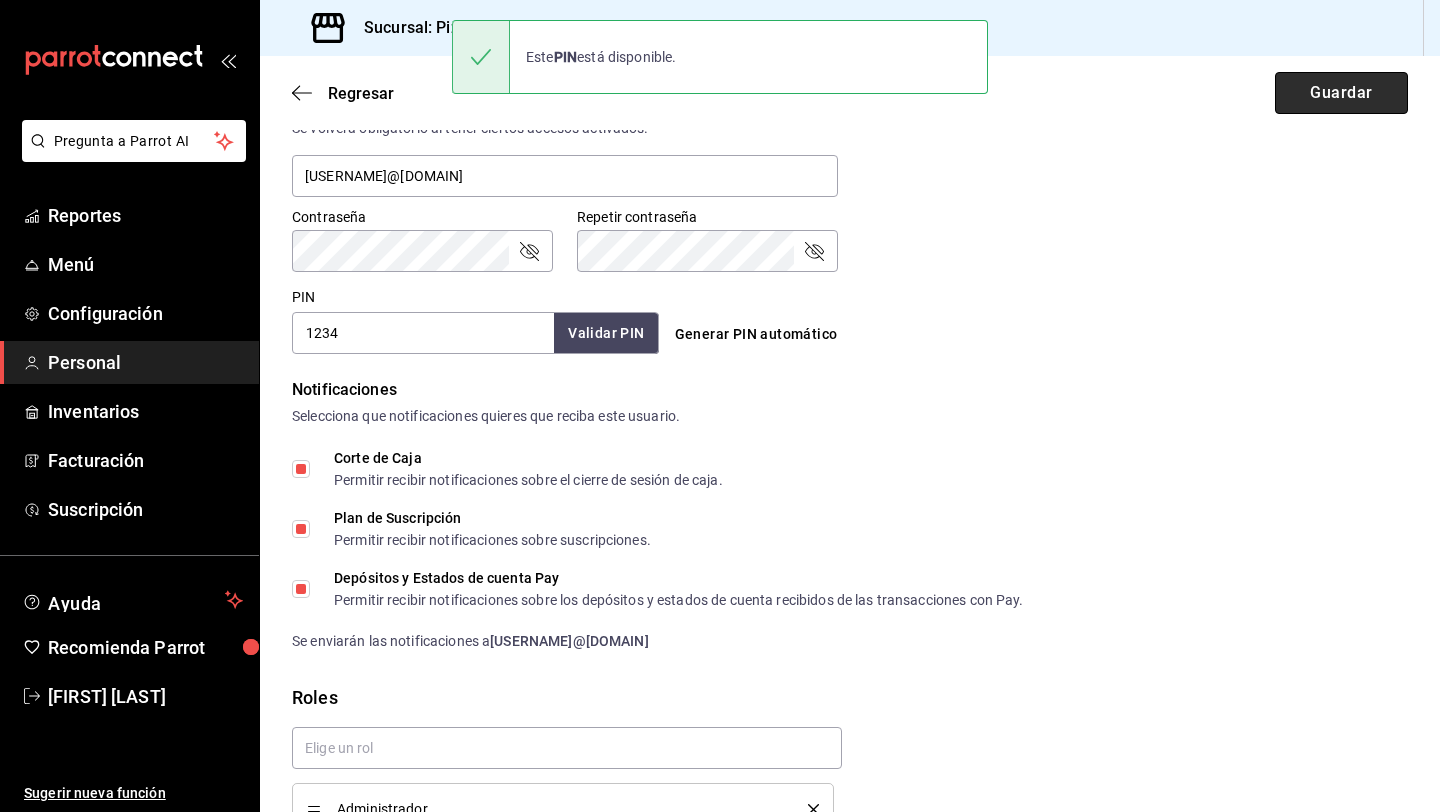 click on "Guardar" at bounding box center (1341, 93) 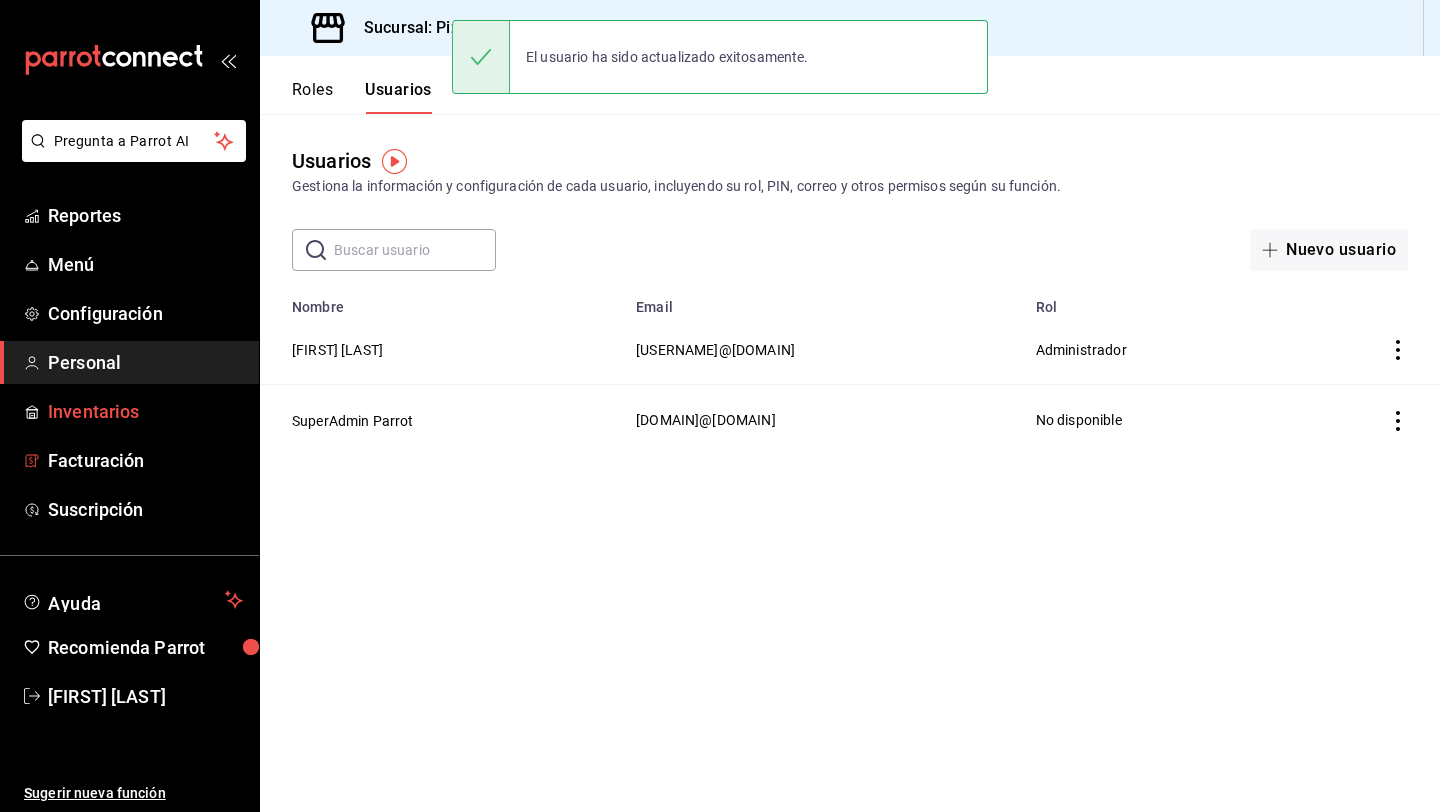 click on "Inventarios" at bounding box center [145, 411] 